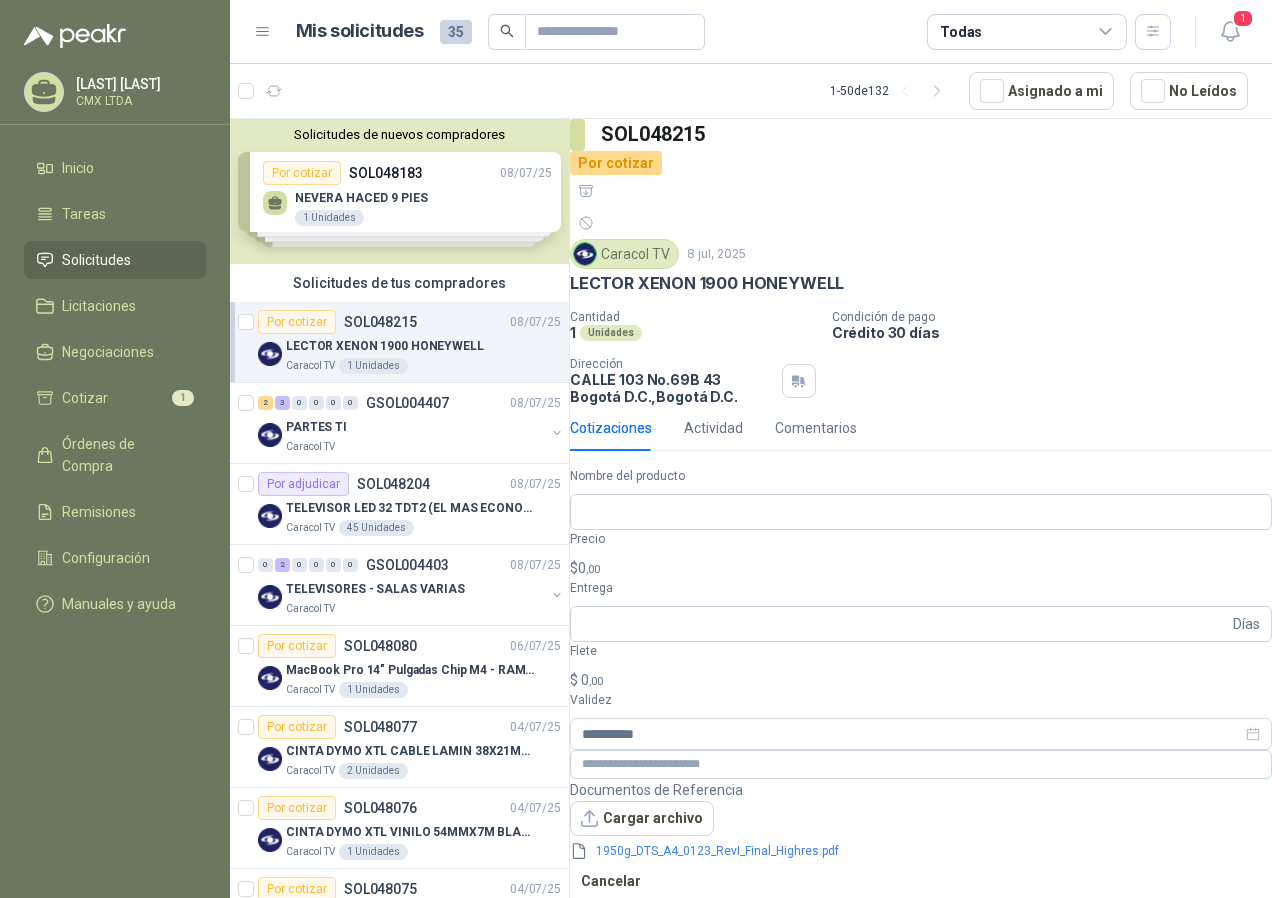 scroll, scrollTop: 0, scrollLeft: 0, axis: both 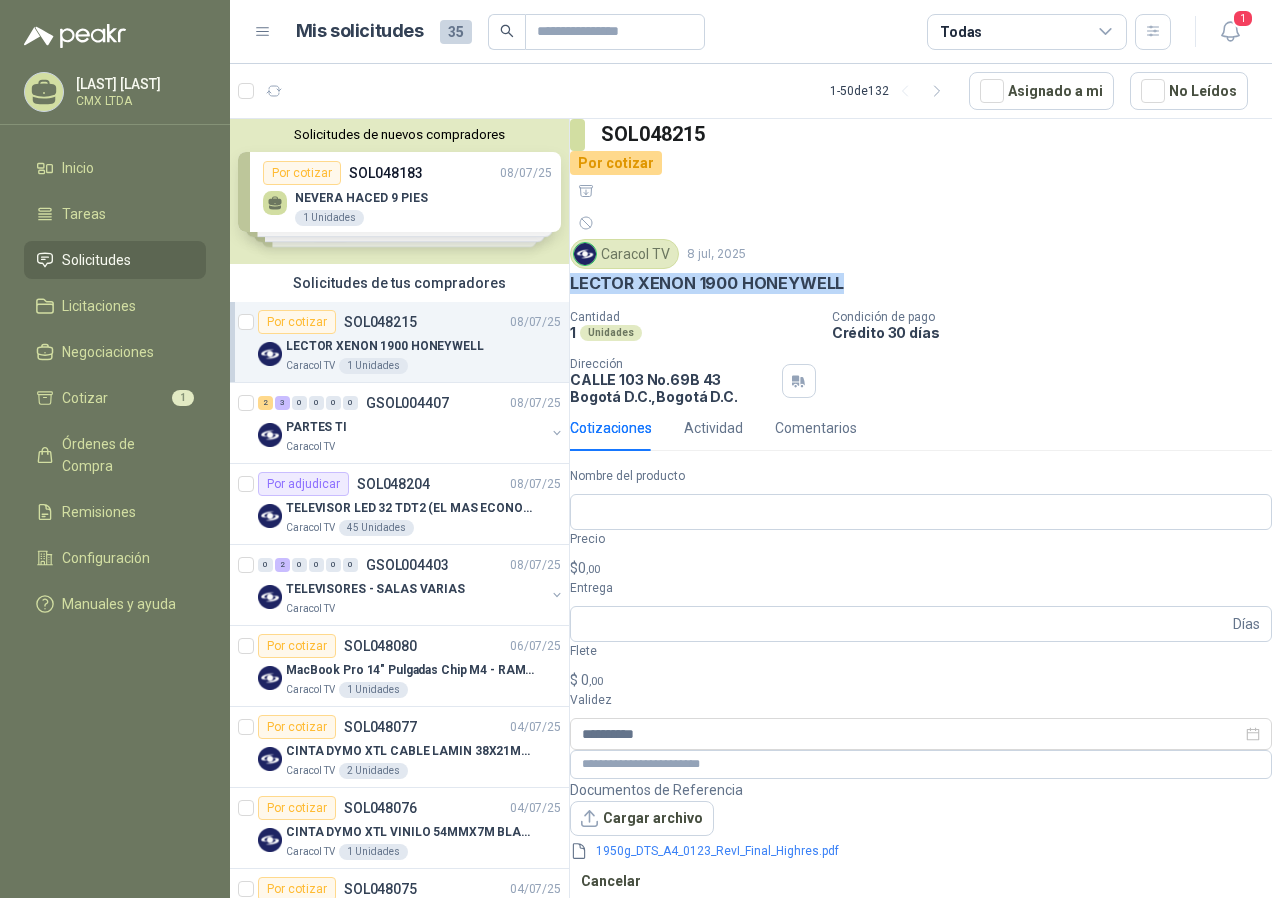 drag, startPoint x: 596, startPoint y: 225, endPoint x: 883, endPoint y: 216, distance: 287.14108 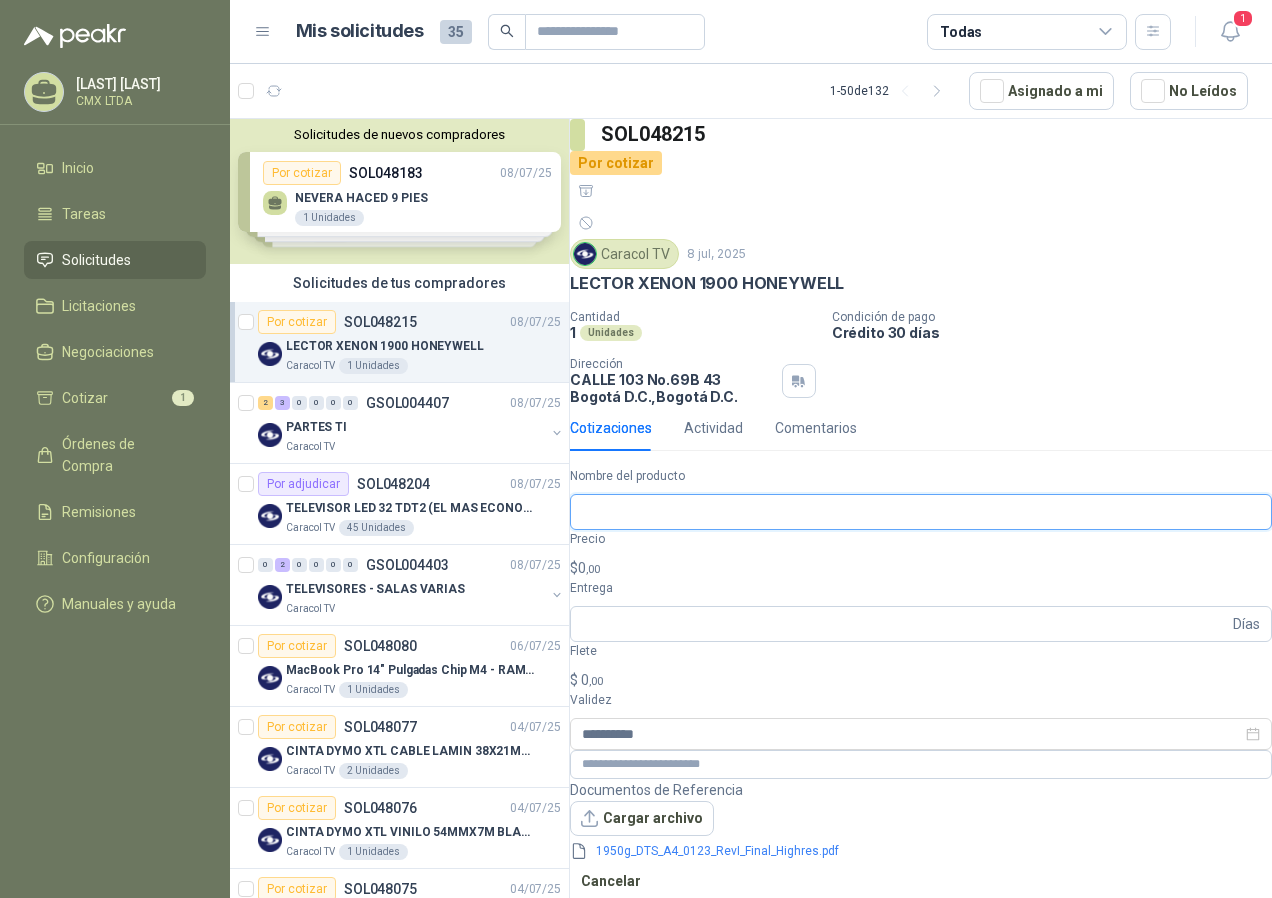 paste on "**********" 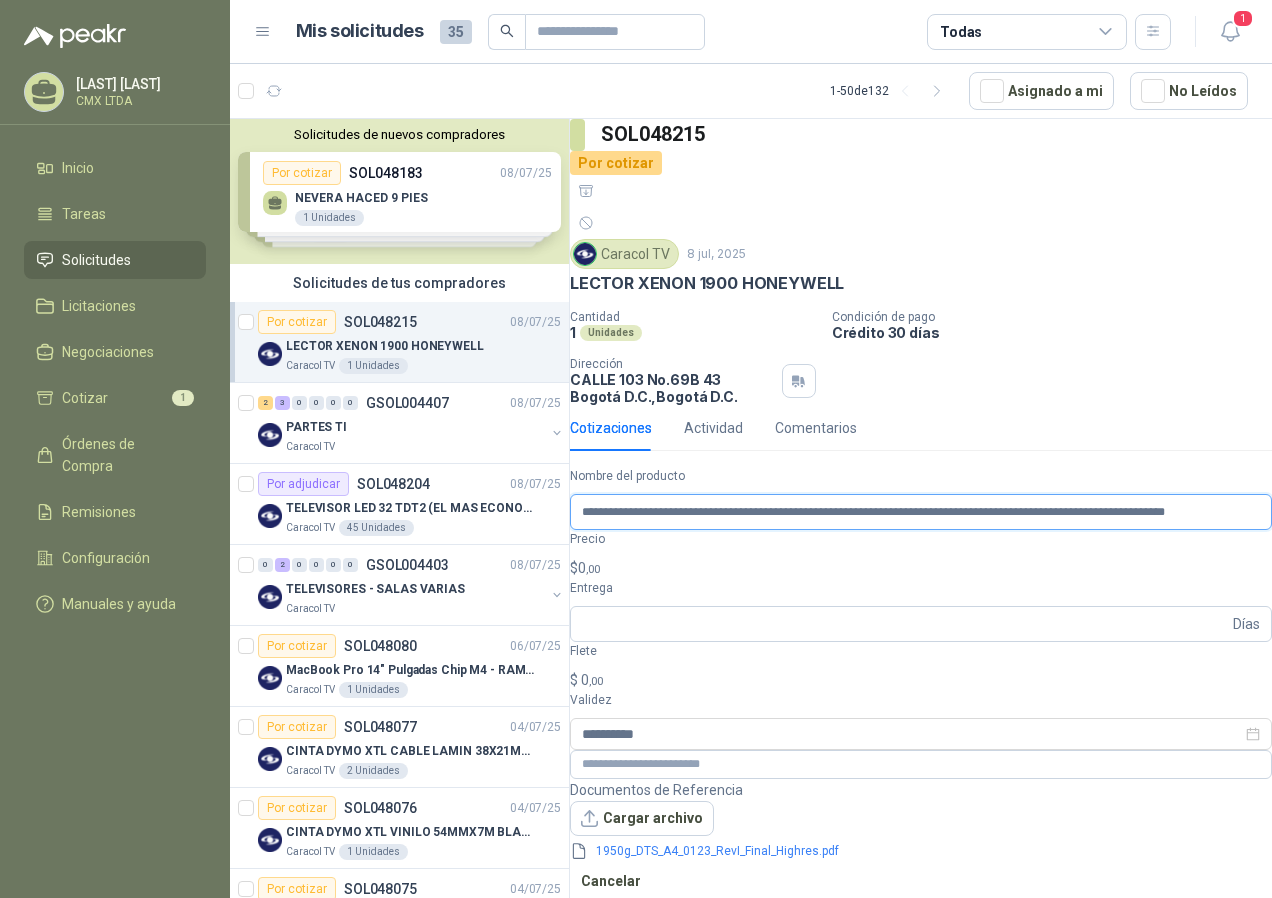 scroll, scrollTop: 0, scrollLeft: 433, axis: horizontal 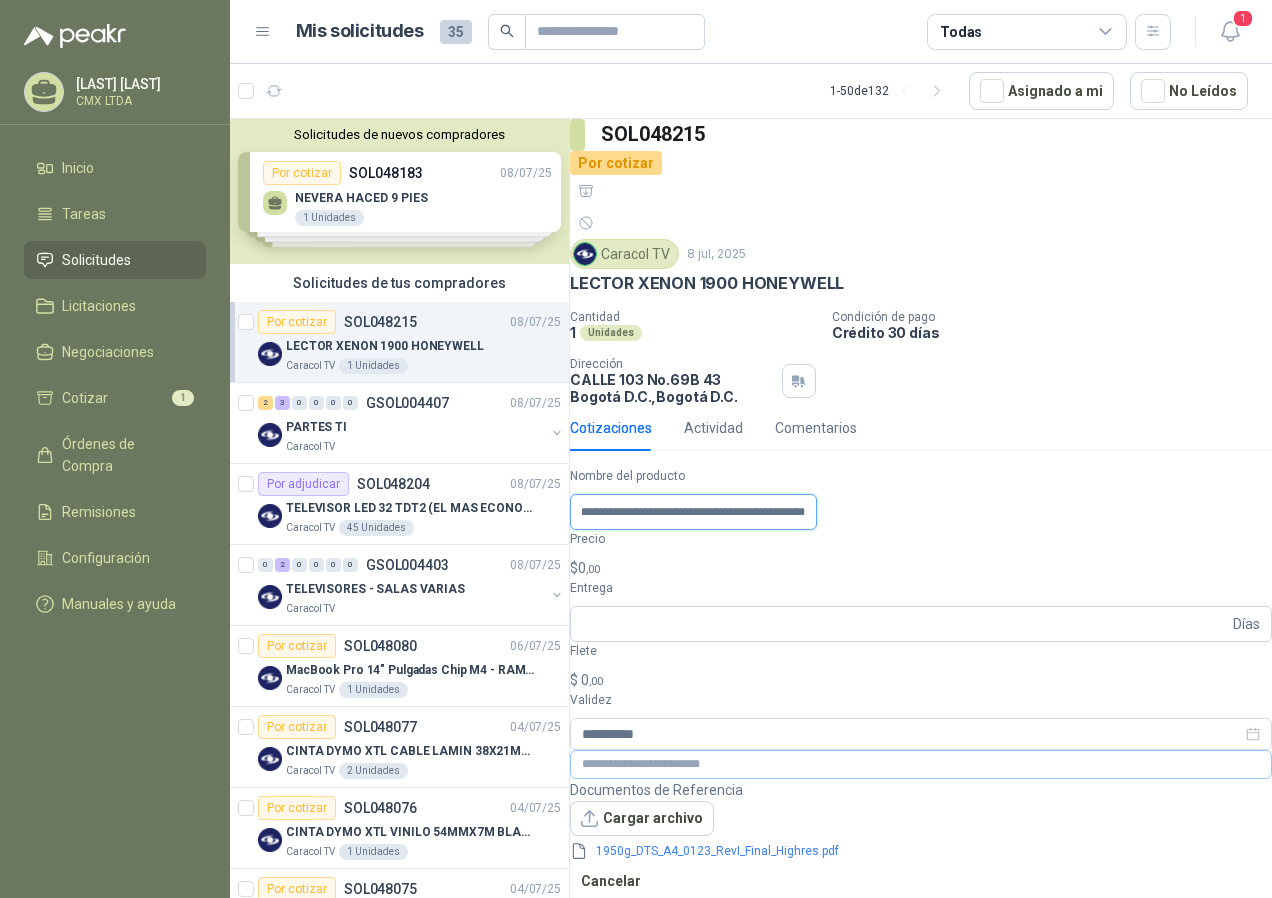 type on "**********" 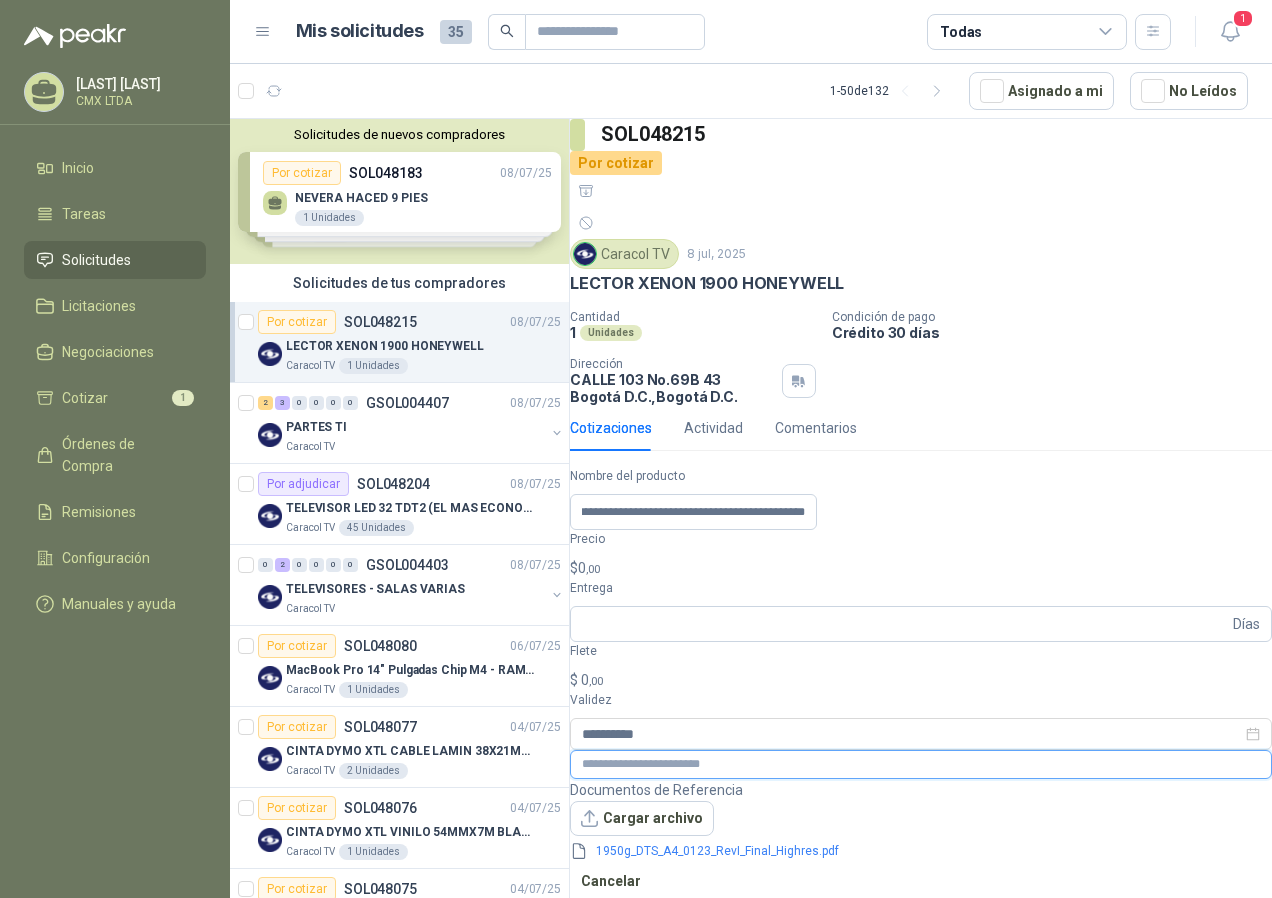 click at bounding box center [921, 764] 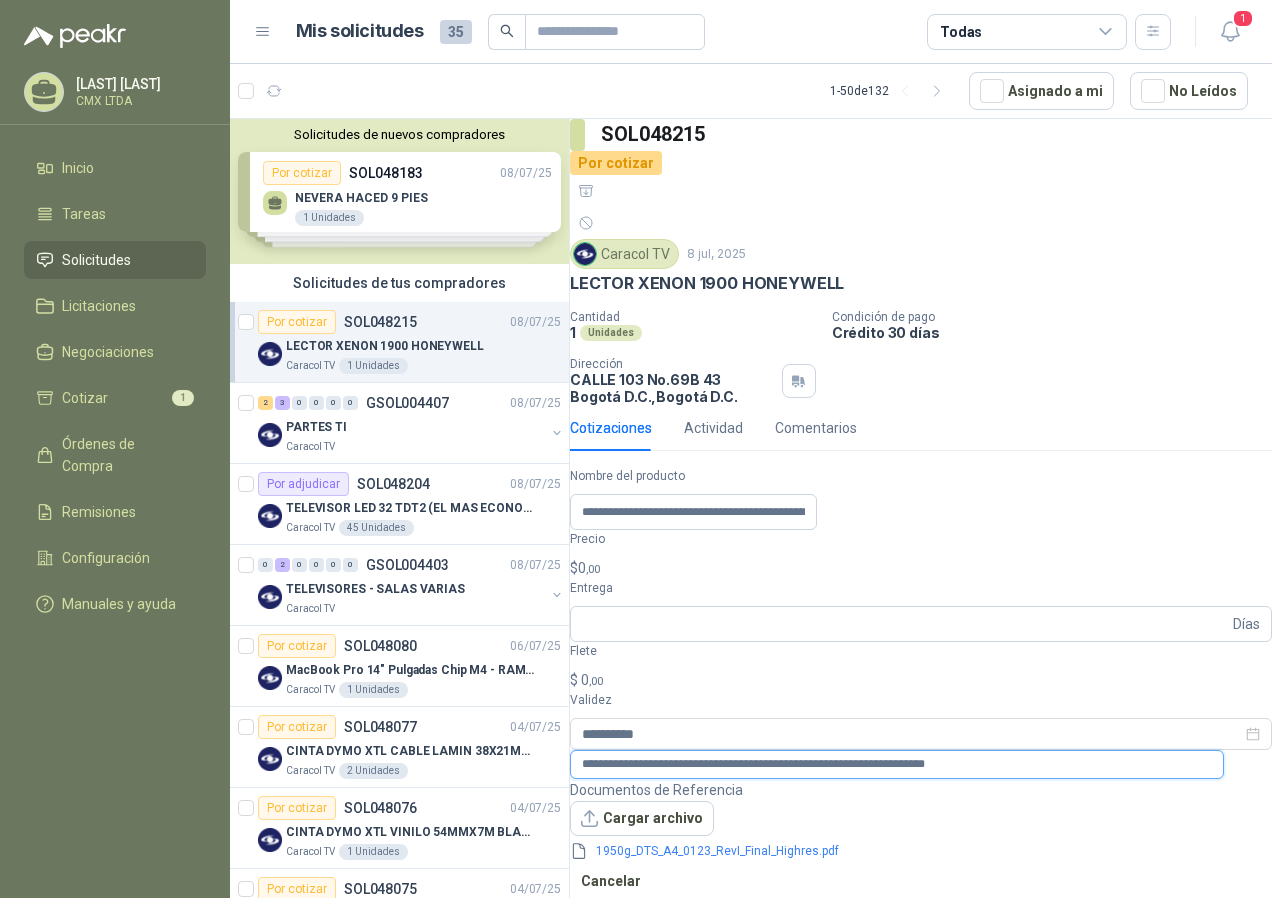 click on "**********" at bounding box center [897, 764] 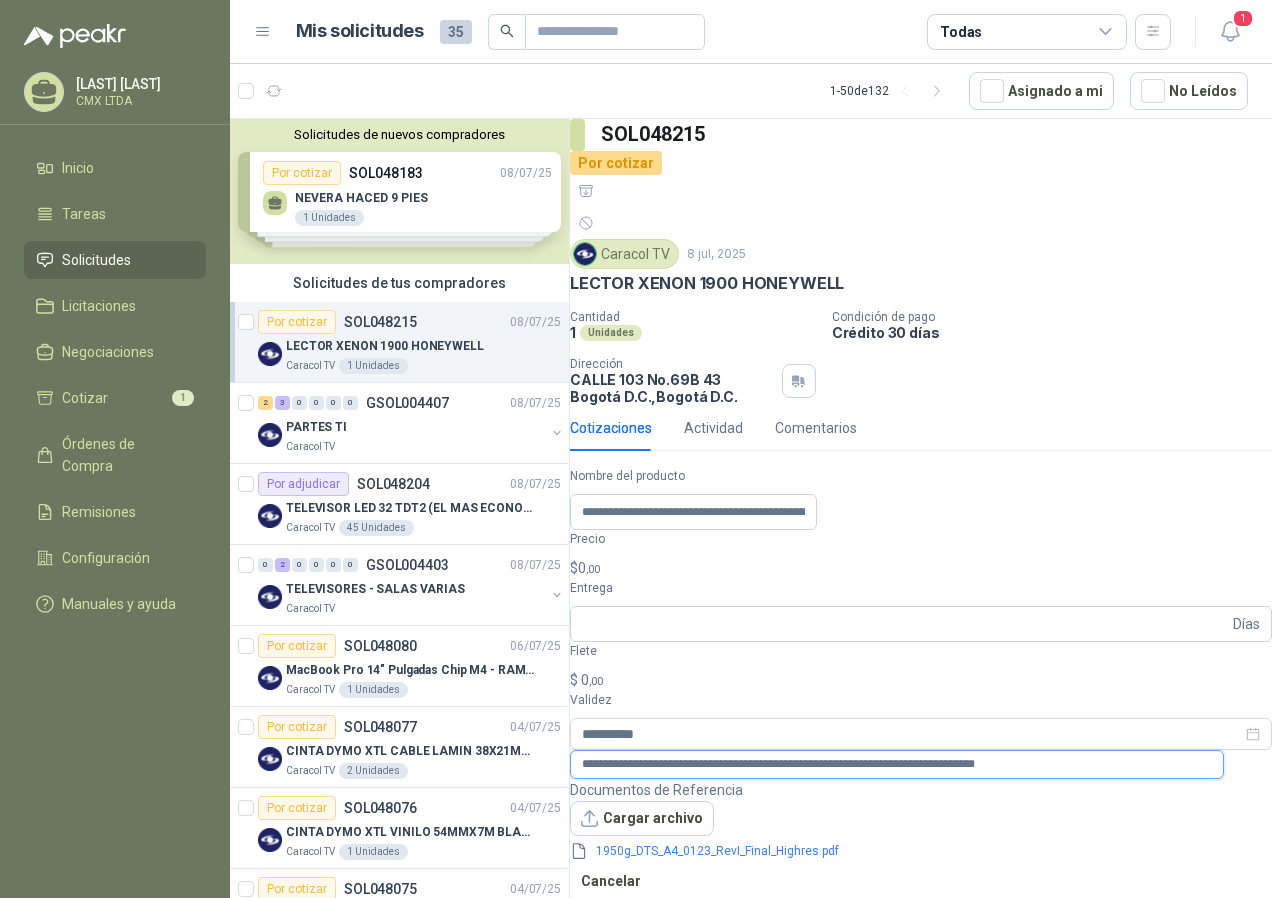 type on "**********" 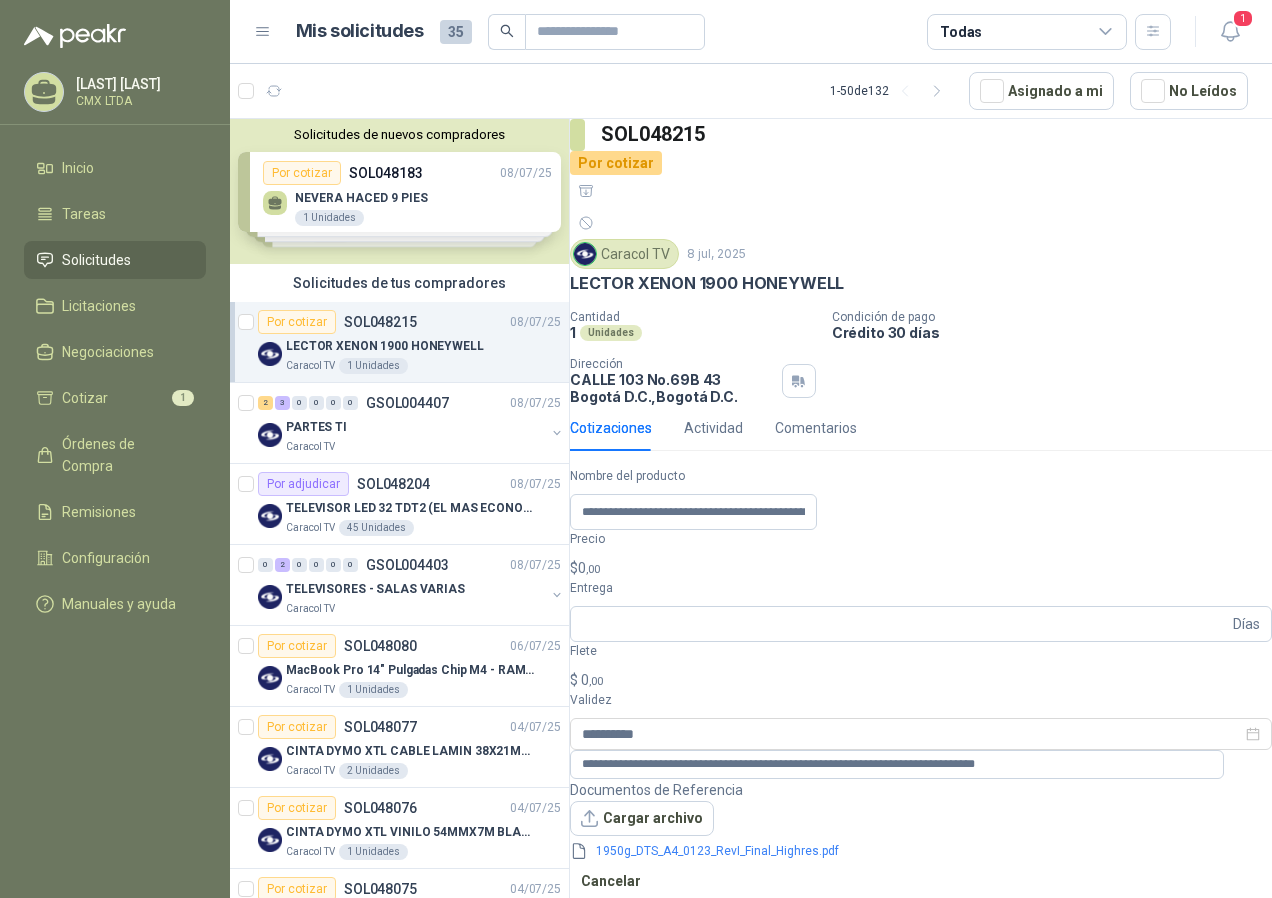 click on "$  0 ,00" at bounding box center [921, 568] 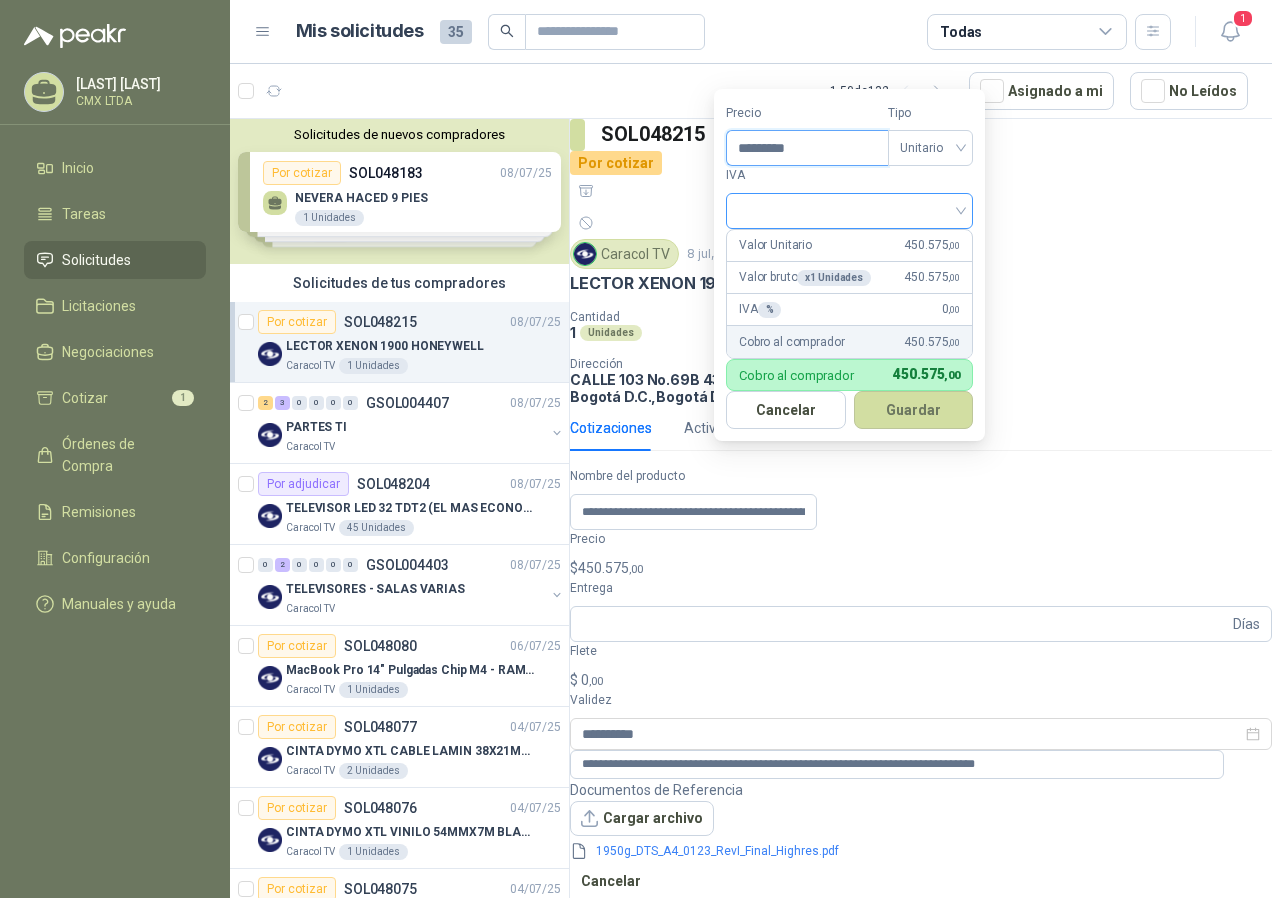 click at bounding box center (849, 211) 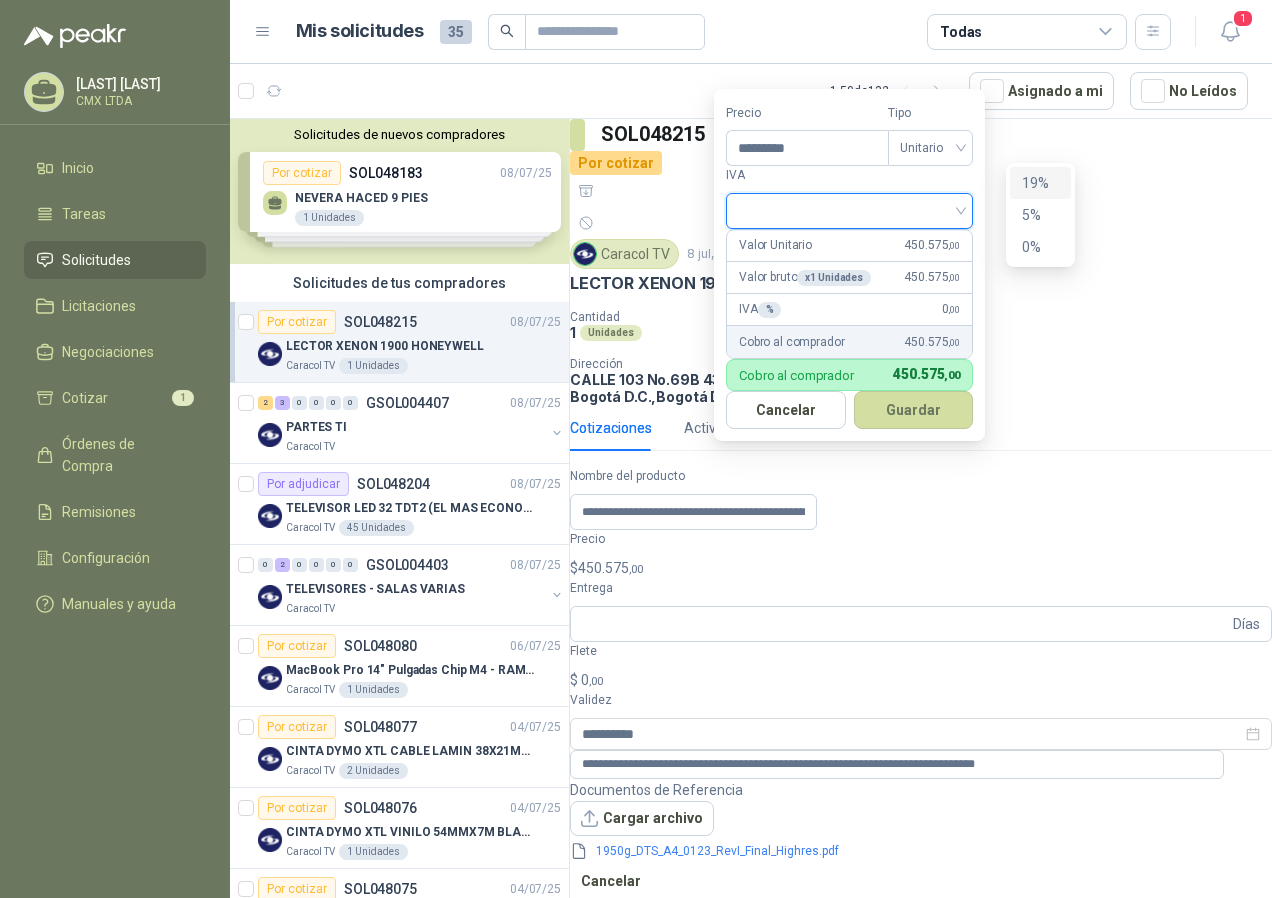 click on "19%" at bounding box center (1040, 183) 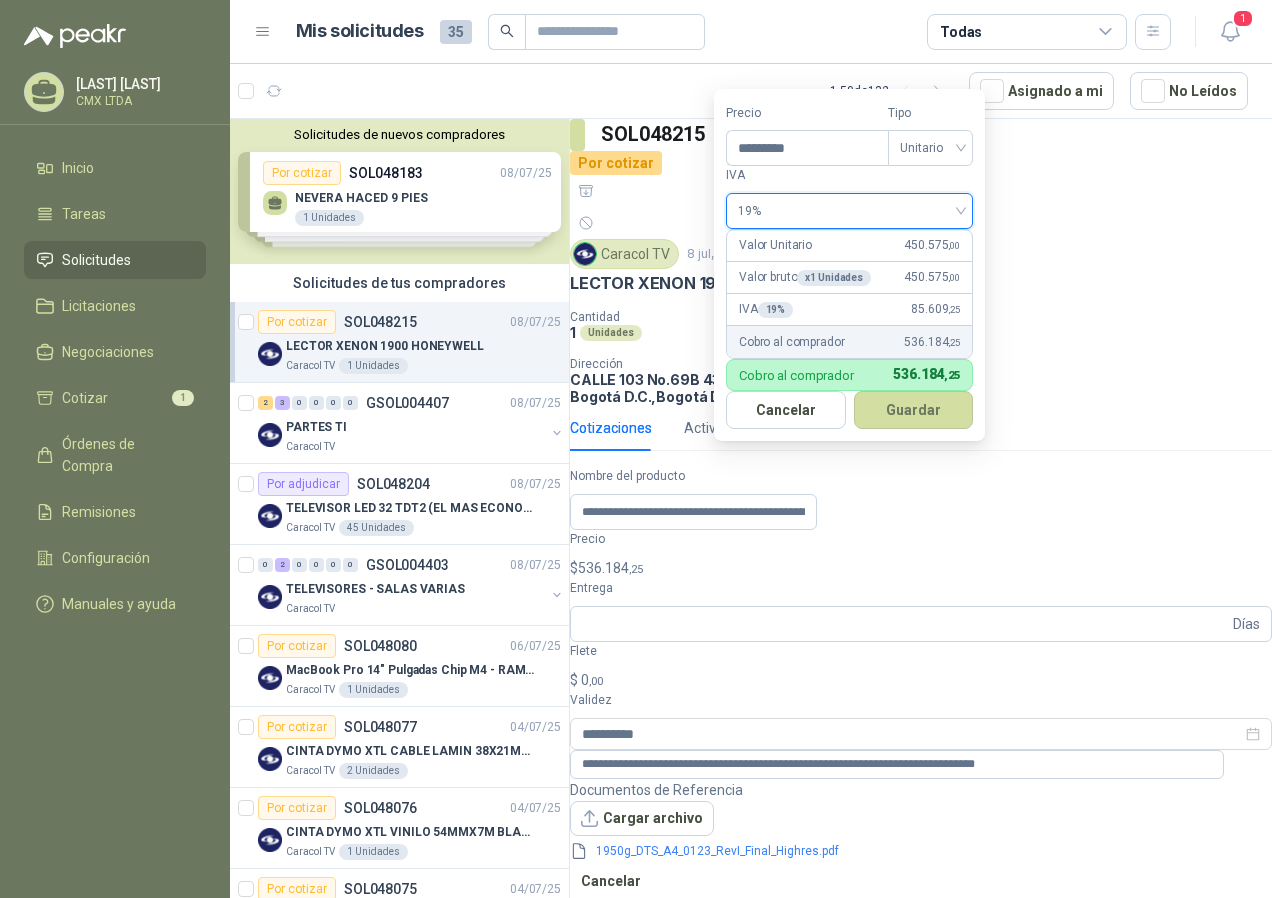 drag, startPoint x: 994, startPoint y: 399, endPoint x: 1002, endPoint y: 420, distance: 22.472204 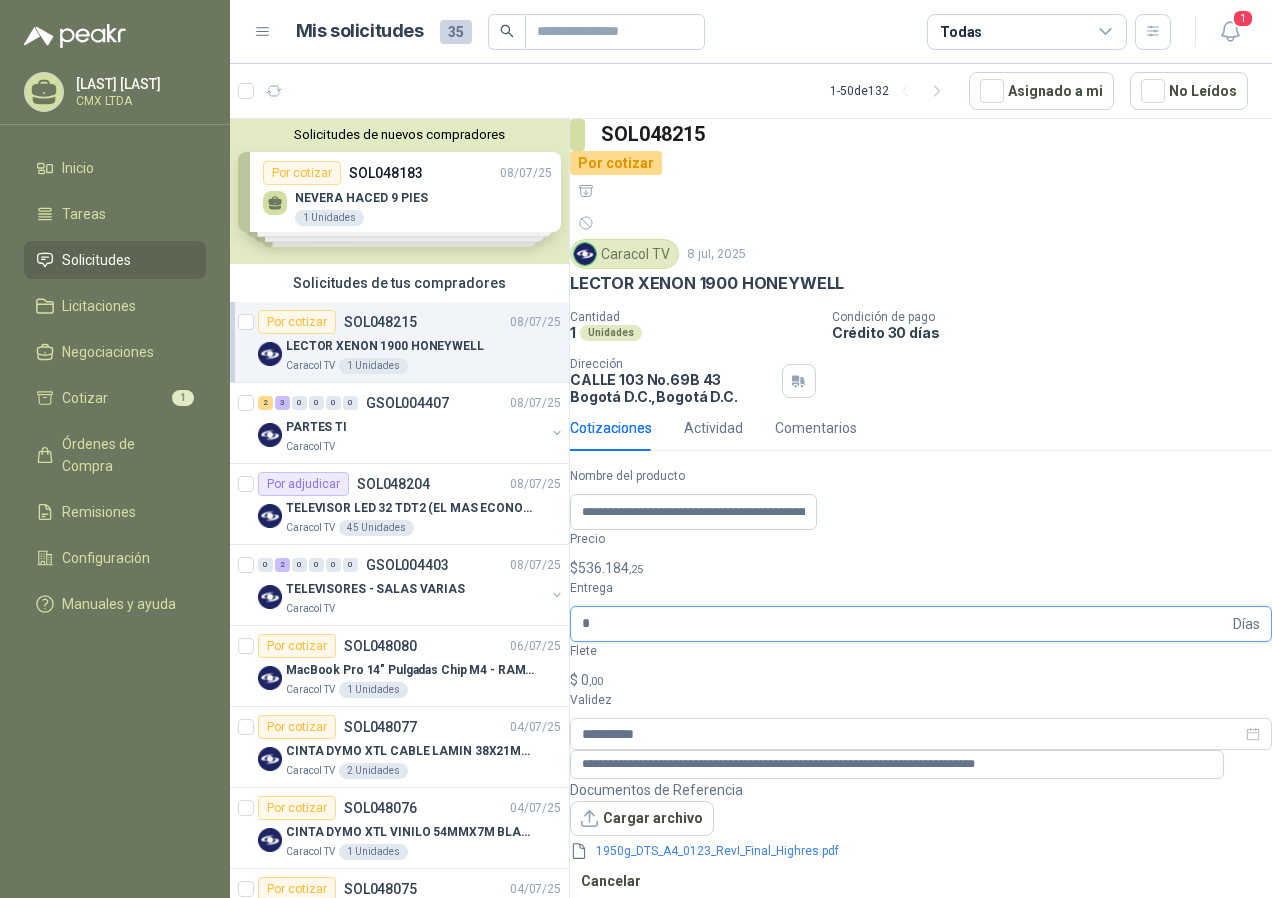 type on "*" 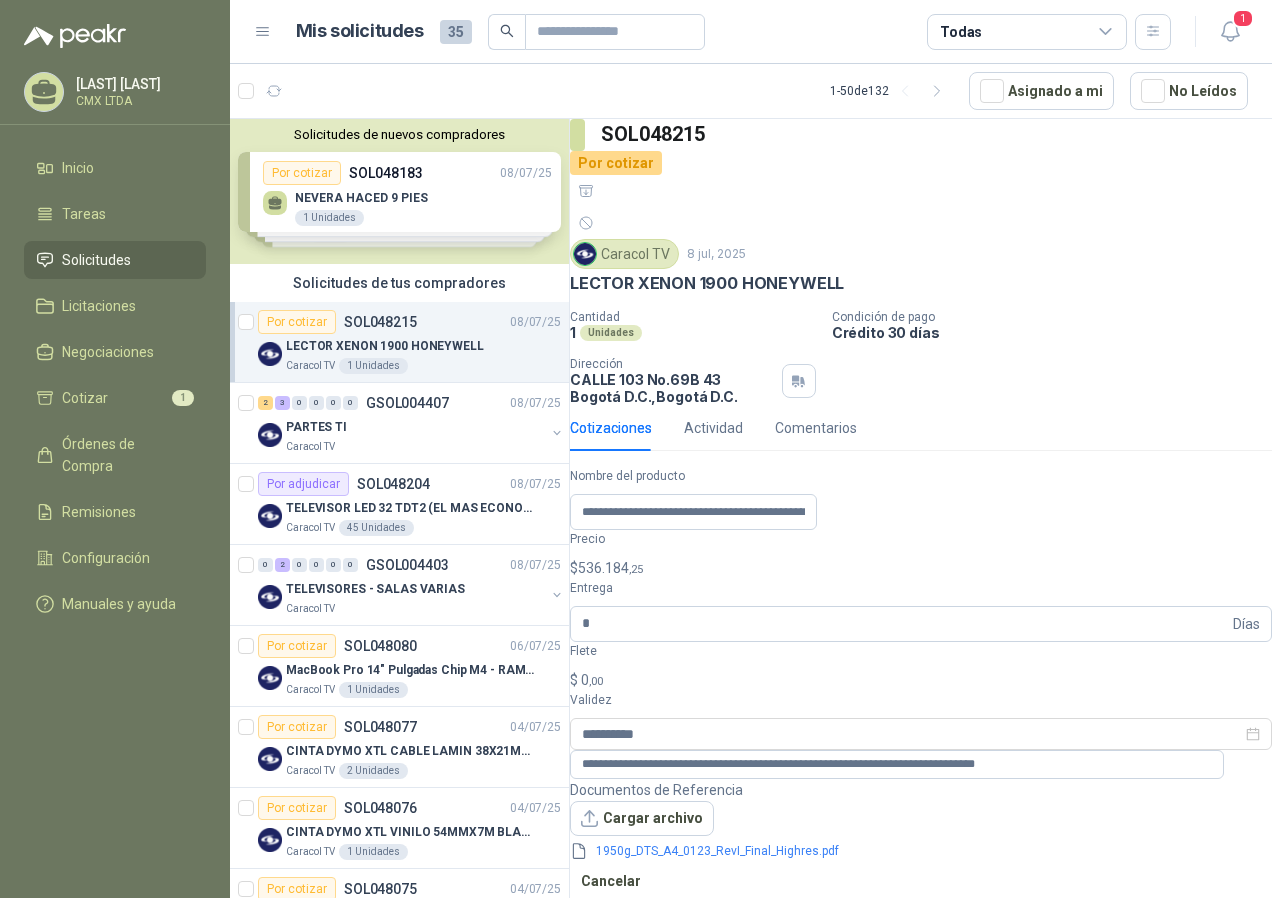 click on "Publicar Cotización" at bounding box center [647, 919] 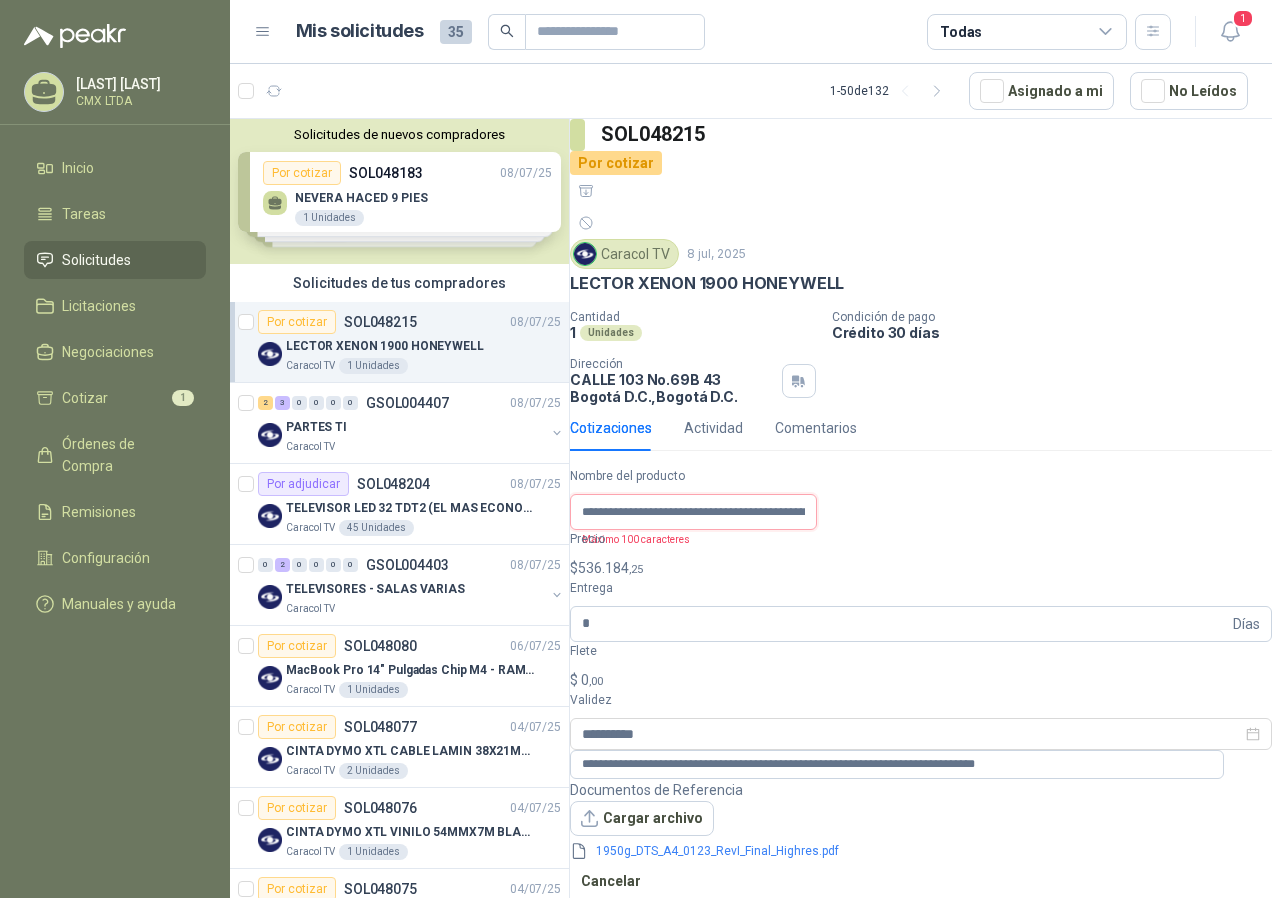 scroll, scrollTop: 0, scrollLeft: 434, axis: horizontal 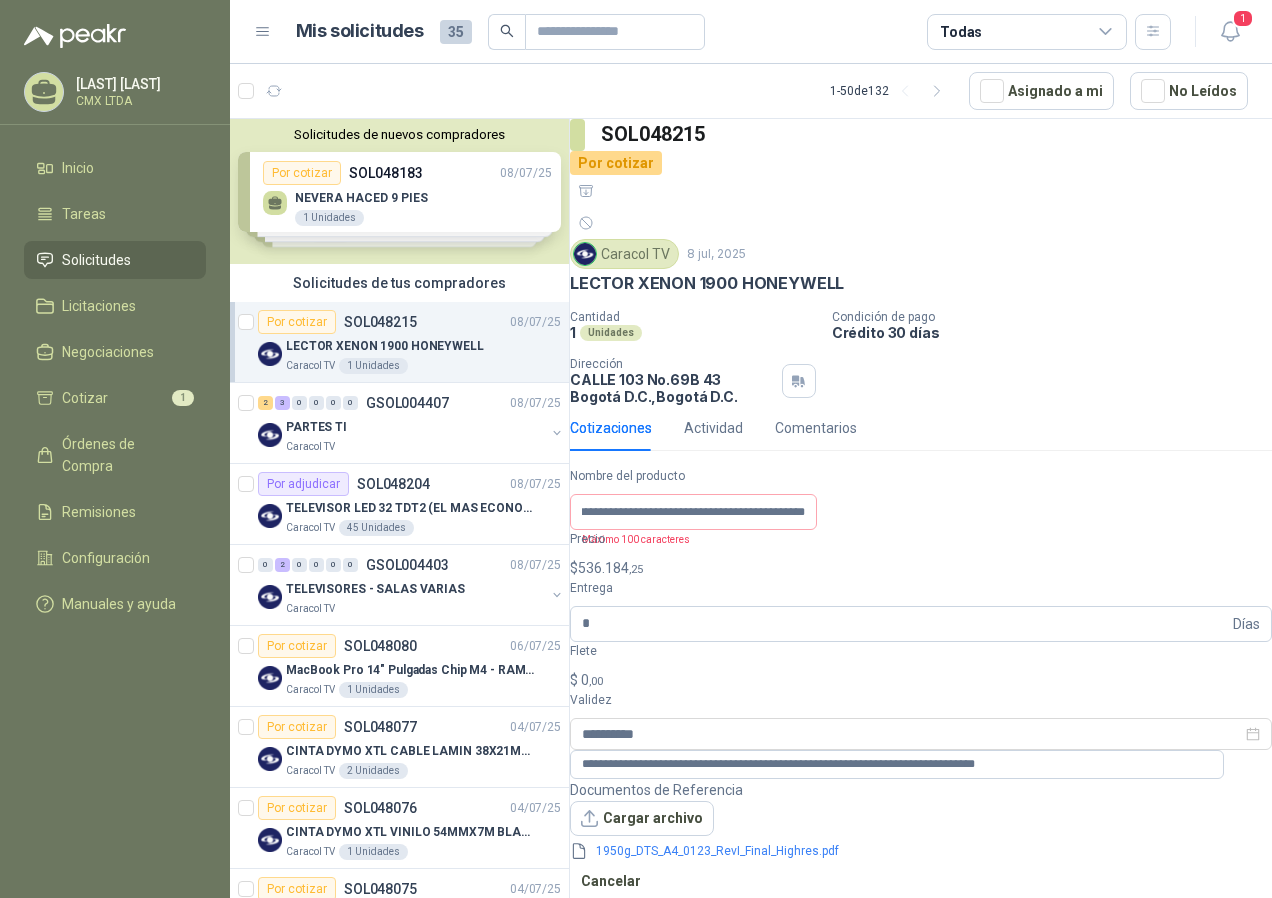 click on "Publicar Cotización" at bounding box center (647, 919) 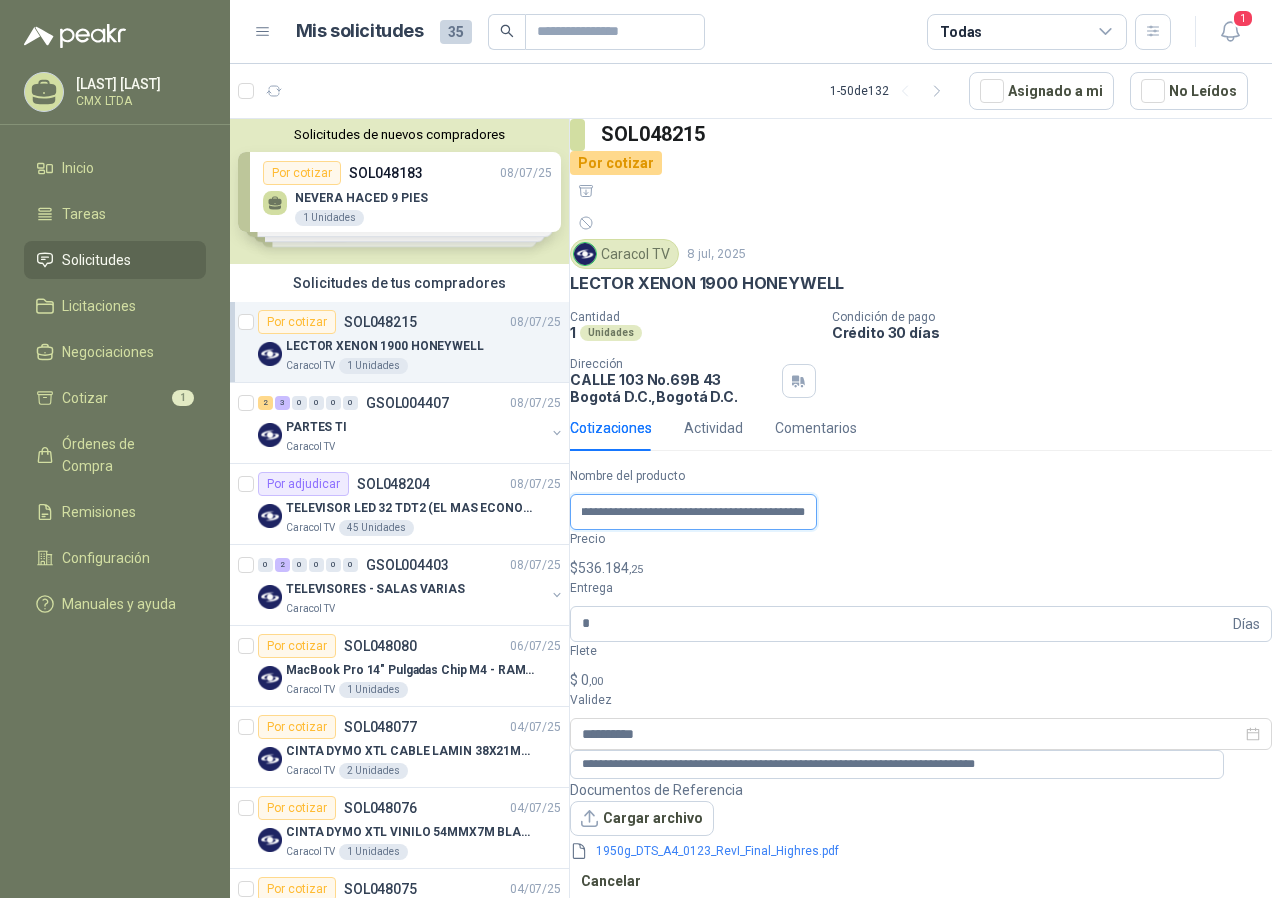 scroll, scrollTop: 0, scrollLeft: 304, axis: horizontal 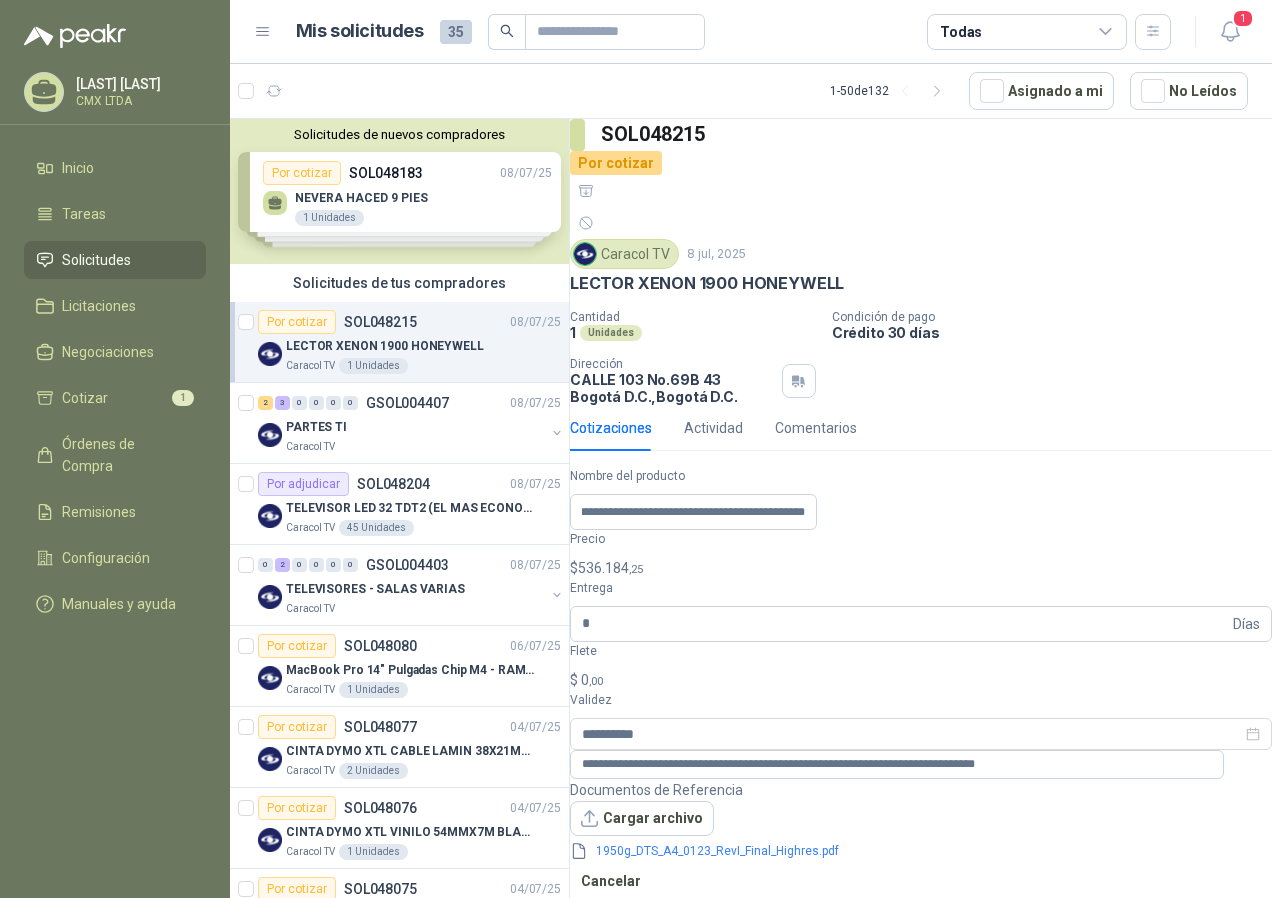 click on "Publicar Cotización" at bounding box center (647, 919) 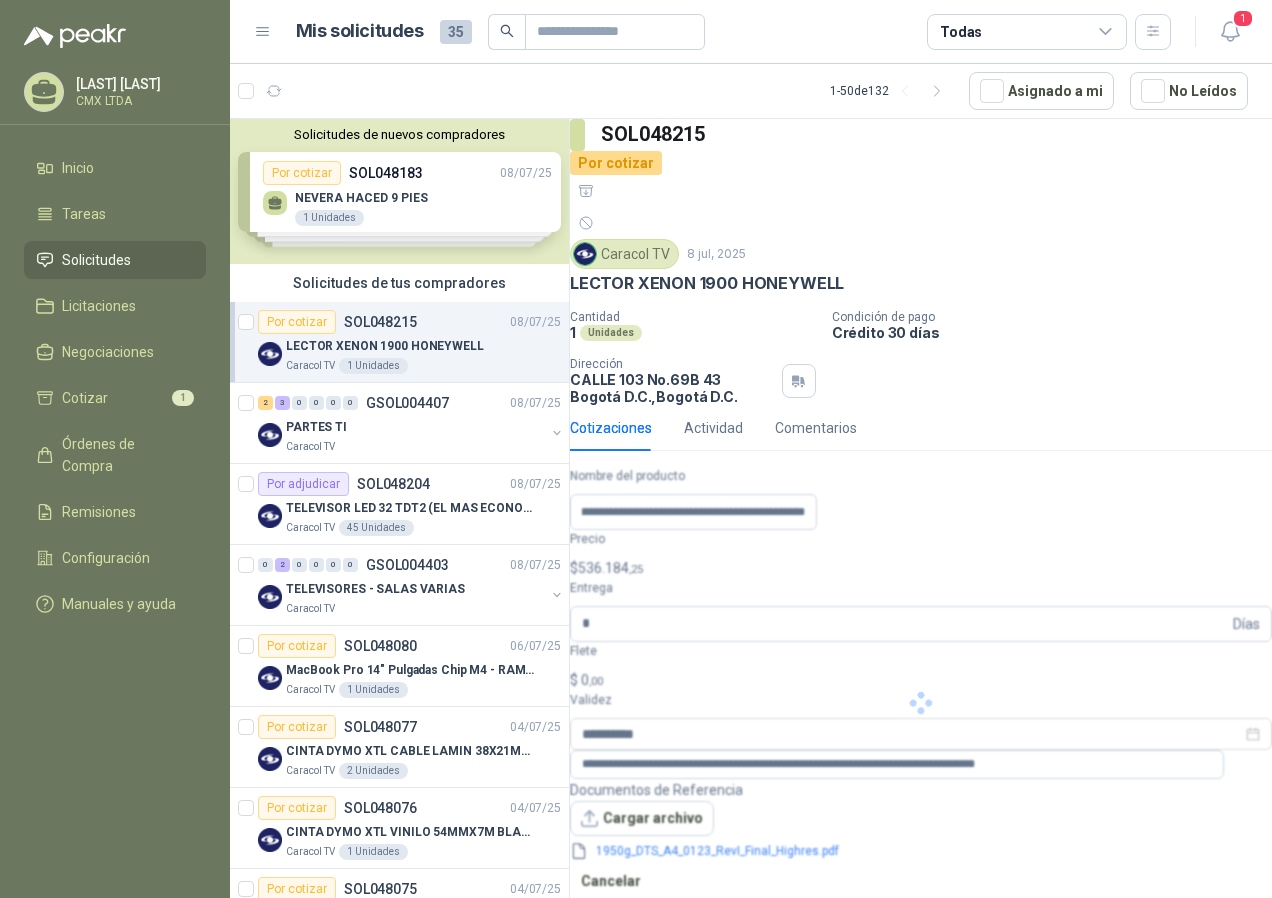 scroll, scrollTop: 0, scrollLeft: 0, axis: both 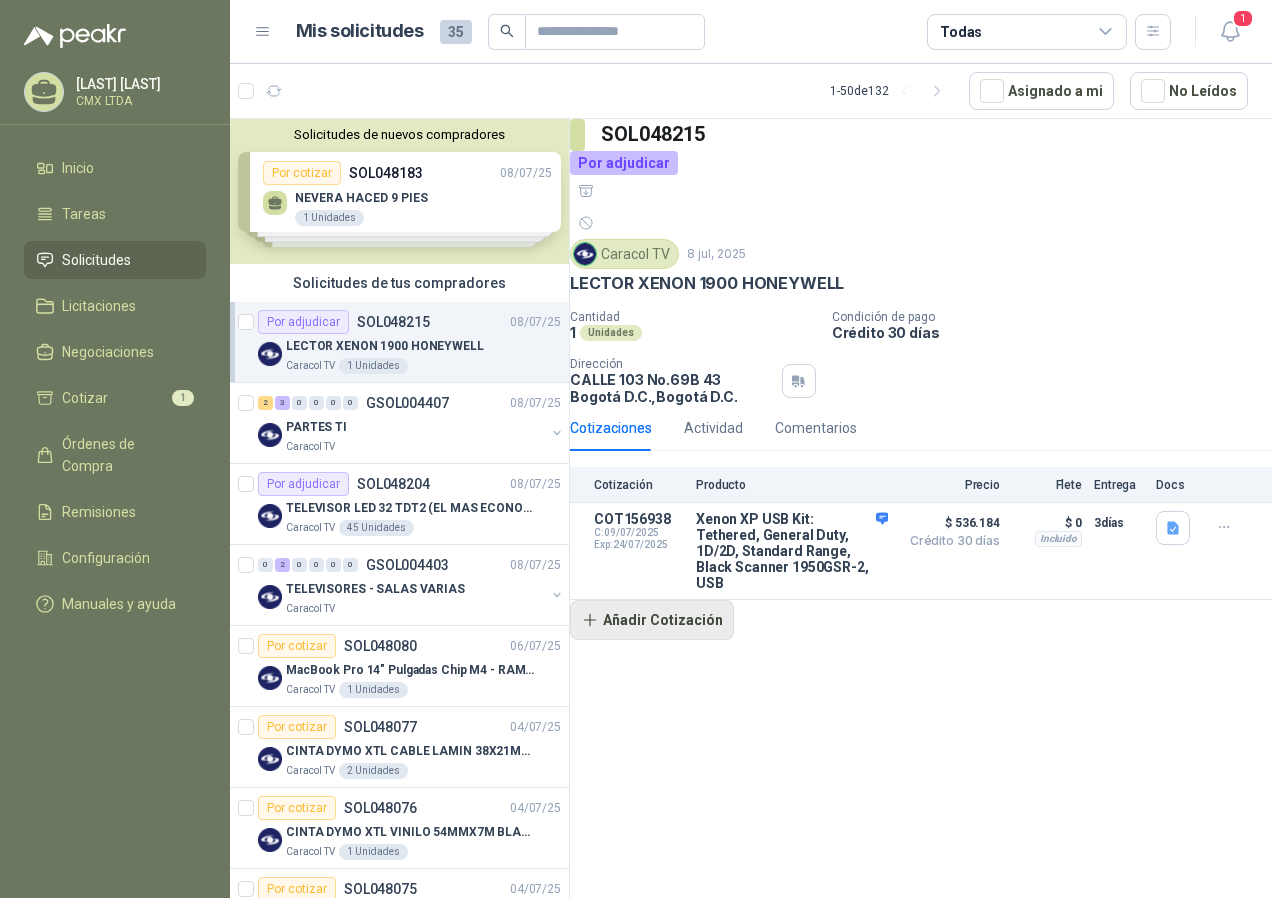 click on "Añadir Cotización" at bounding box center (652, 620) 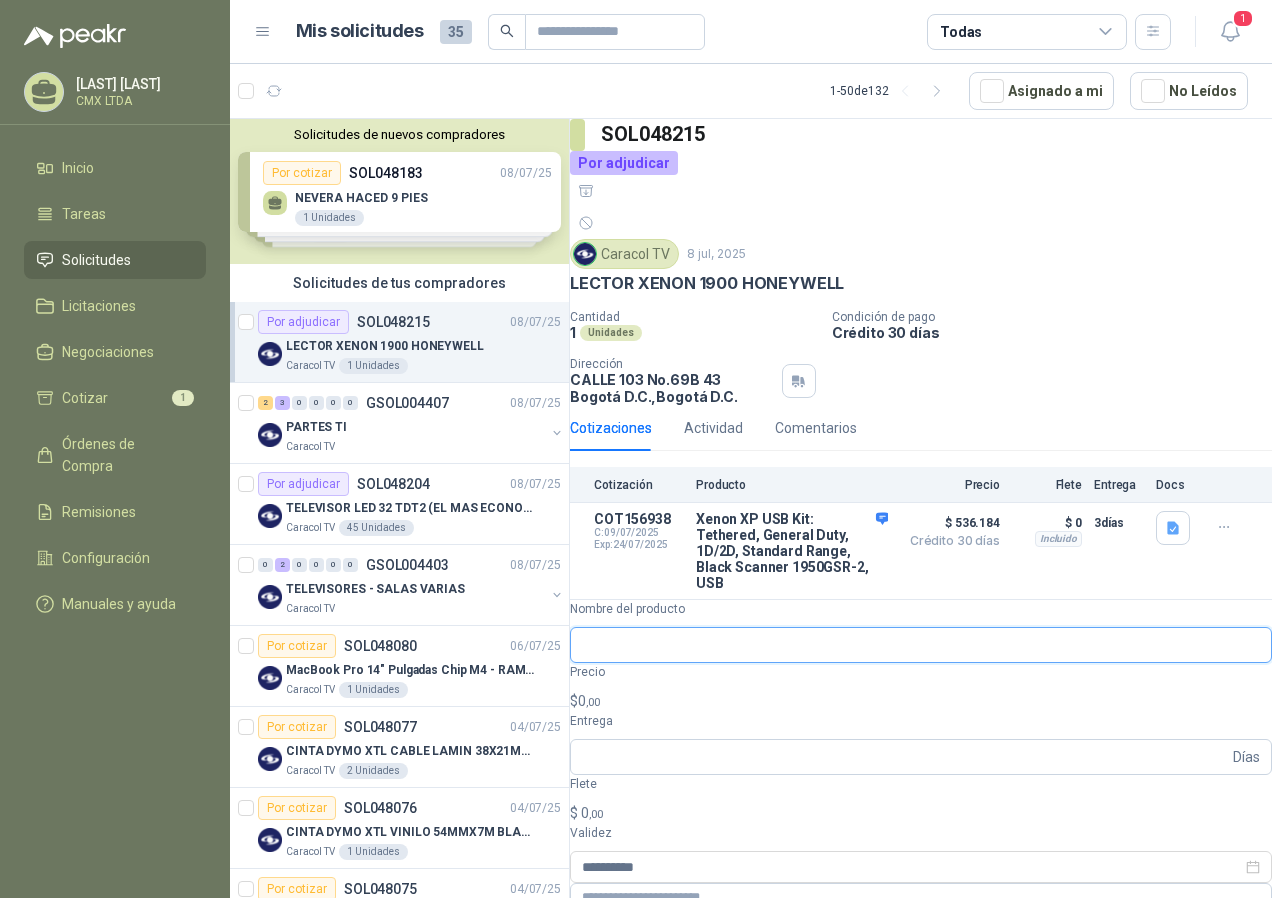 paste on "**********" 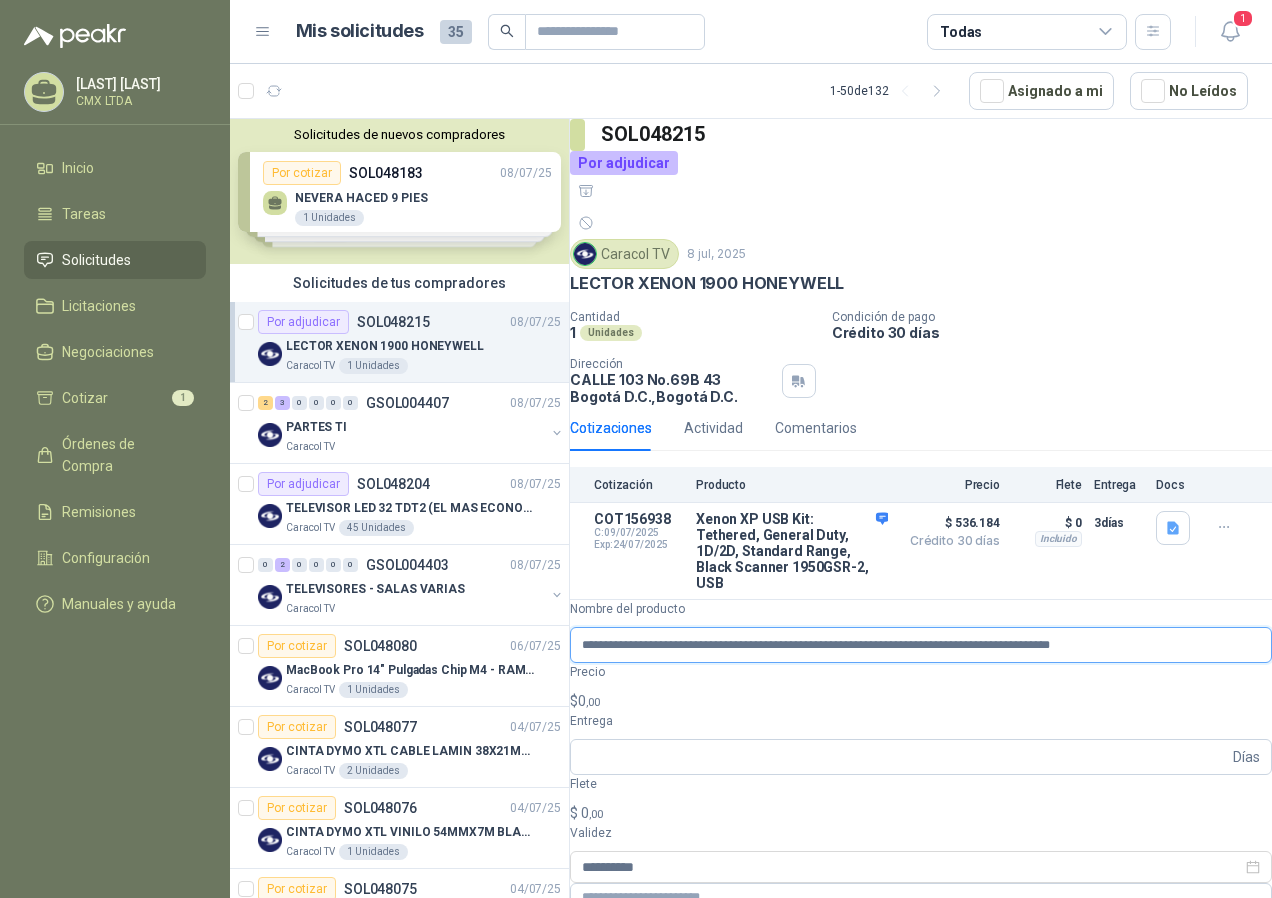 scroll, scrollTop: 0, scrollLeft: 293, axis: horizontal 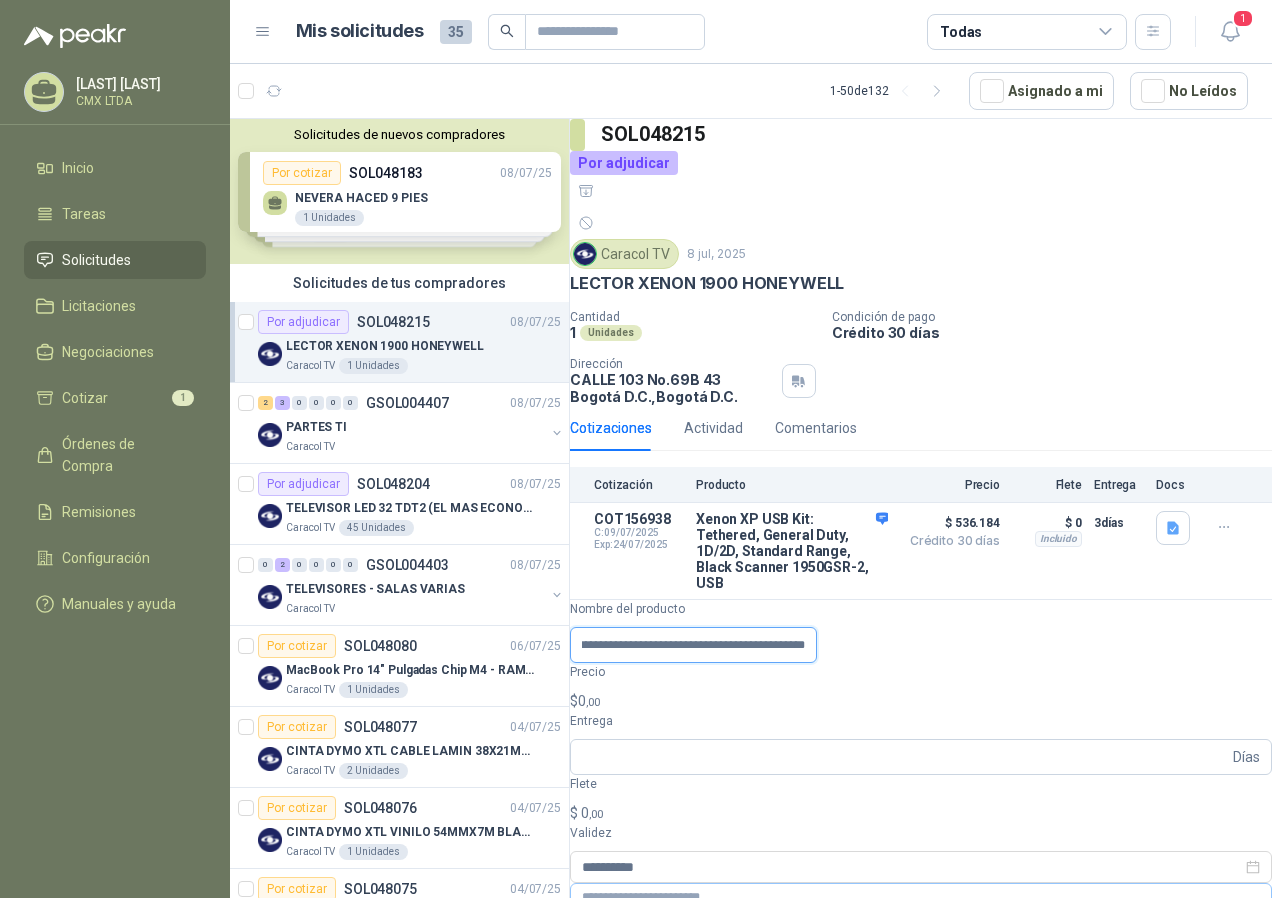 type on "**********" 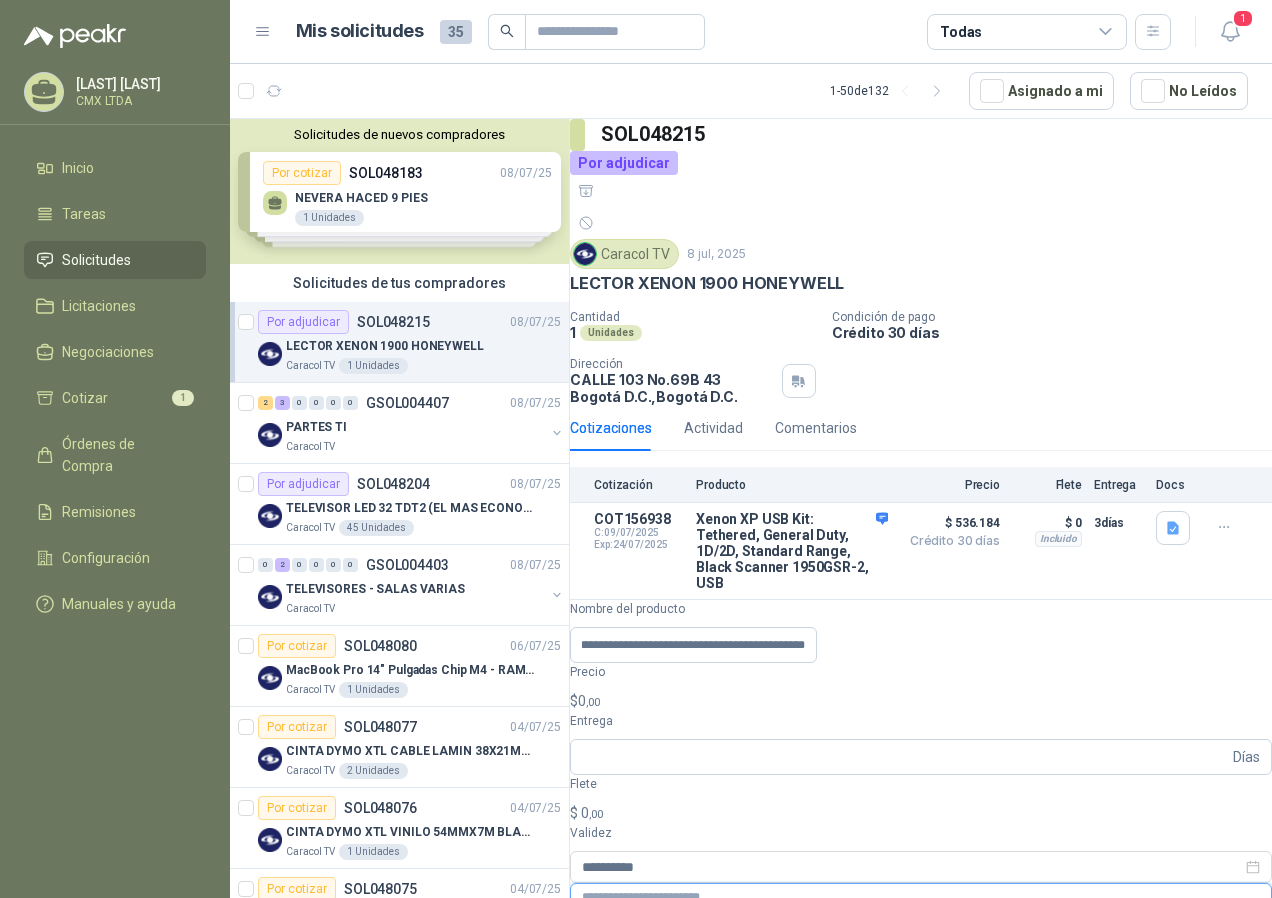 click at bounding box center (921, 897) 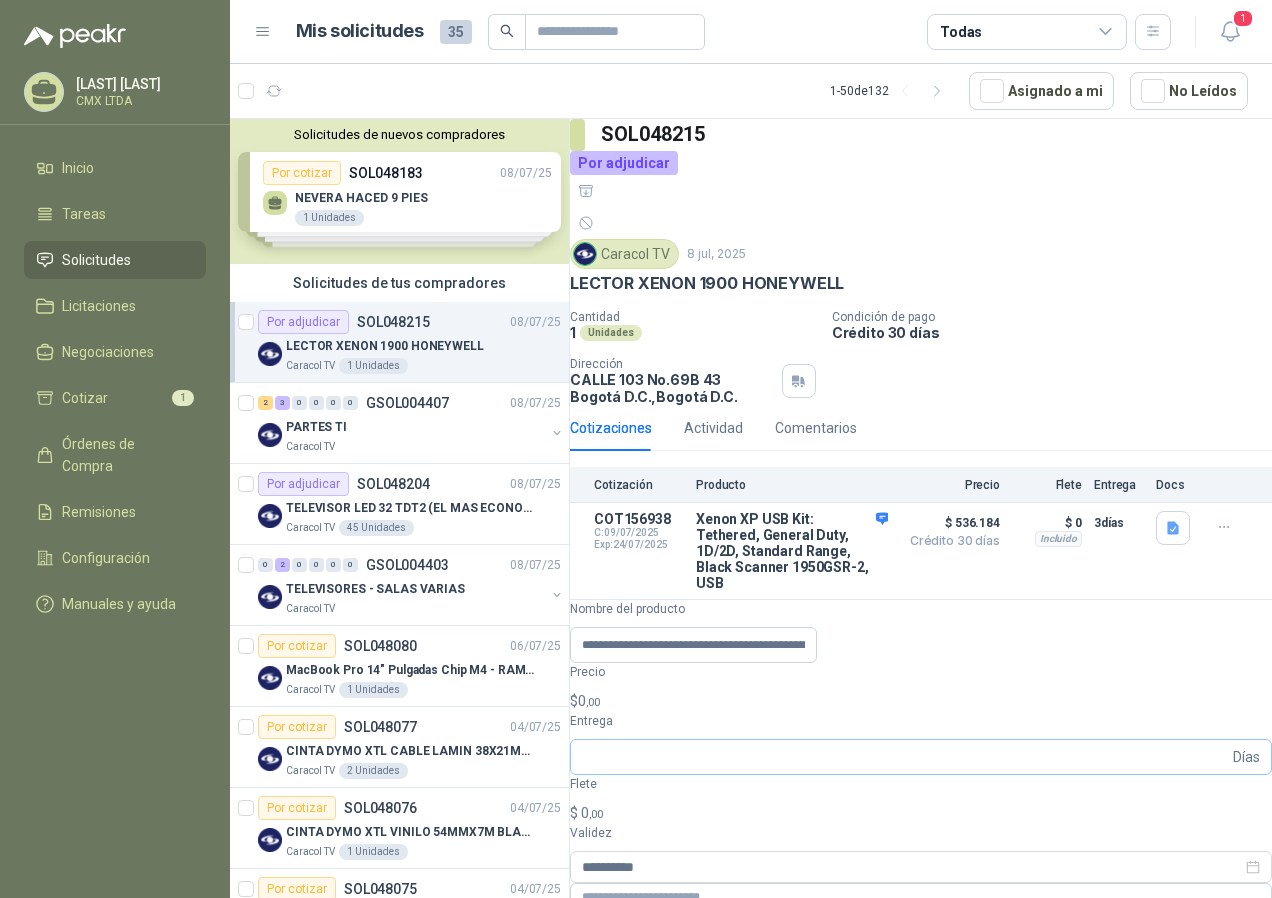 click on "Días" at bounding box center (1246, 757) 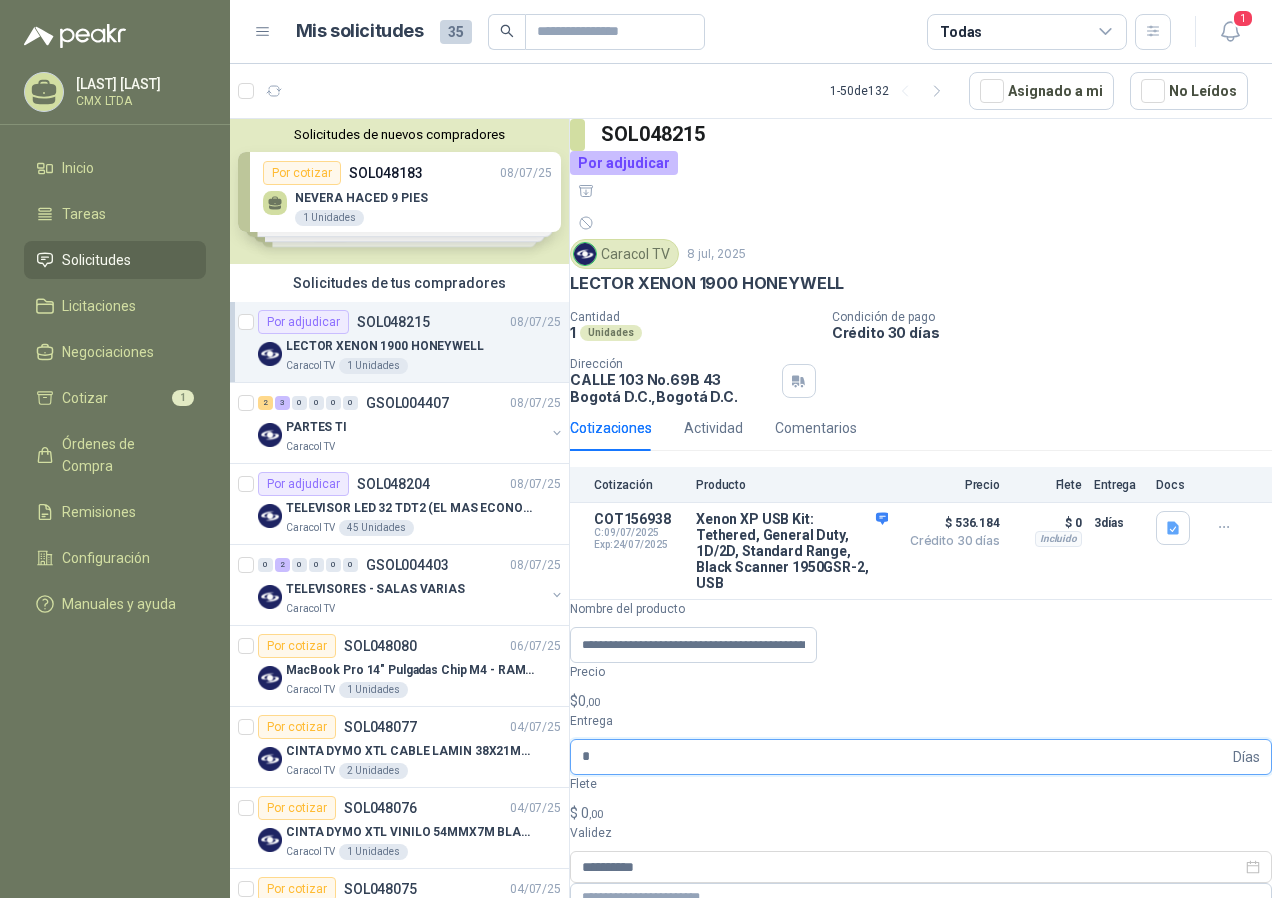 type on "*" 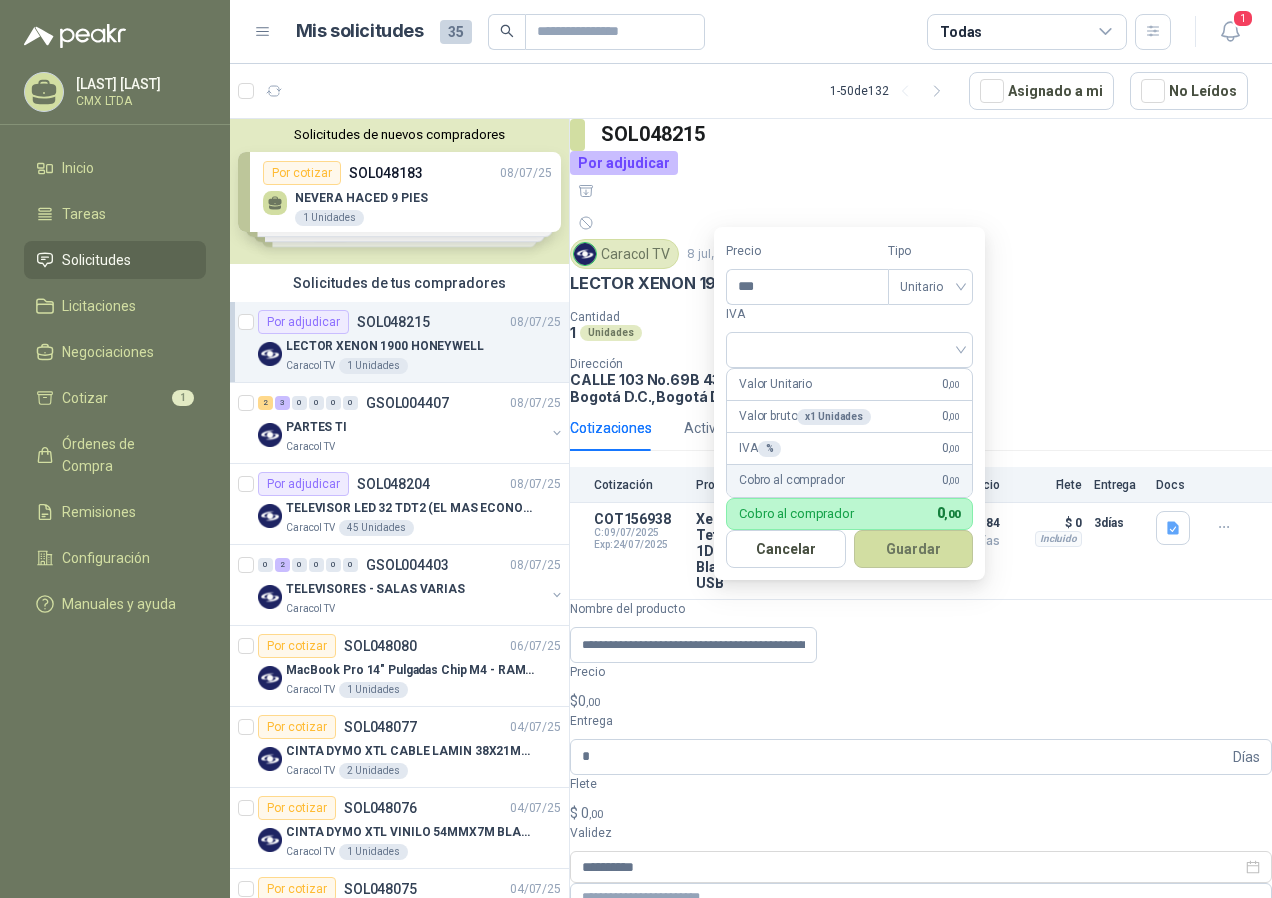 click on ",00" at bounding box center (593, 702) 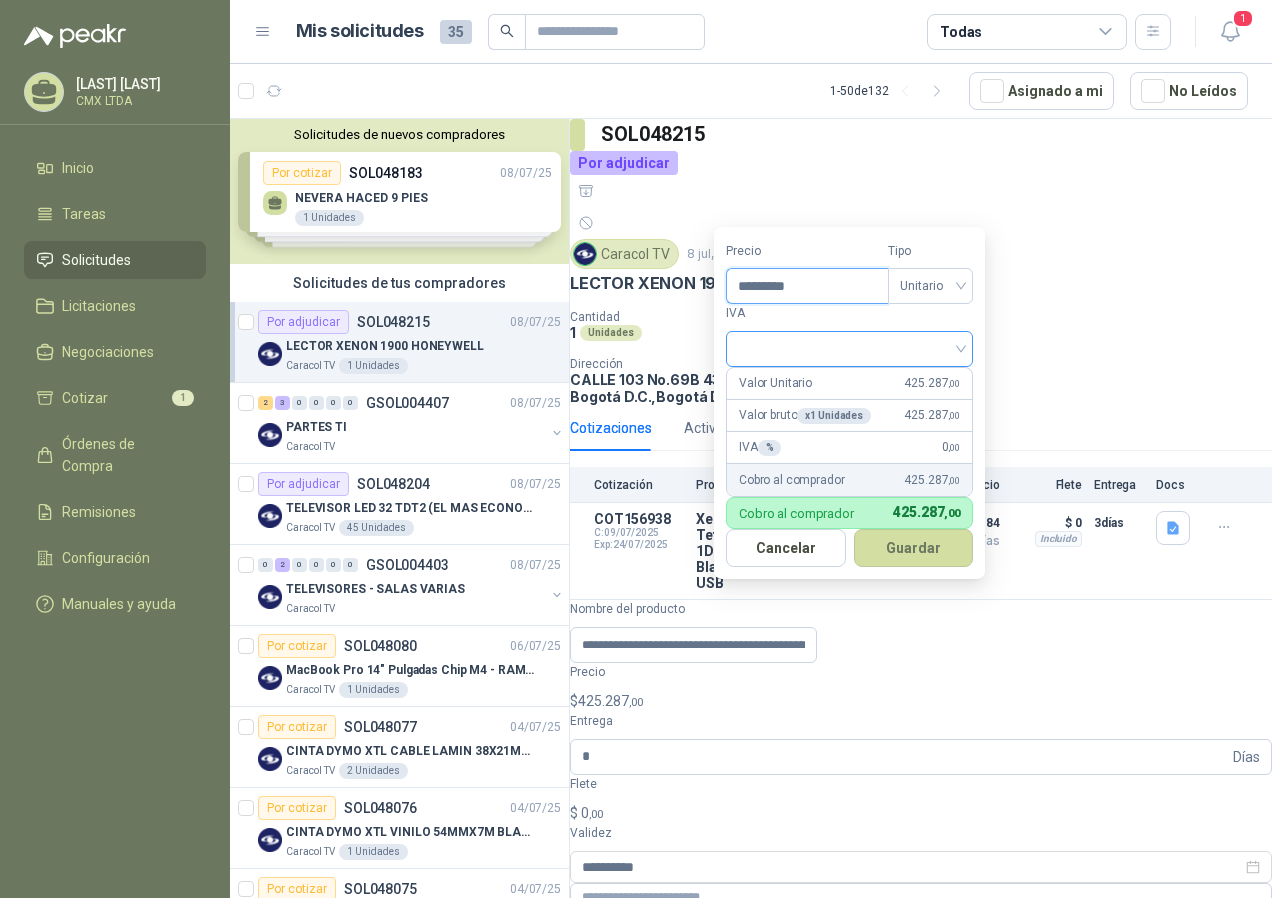 click at bounding box center [849, 349] 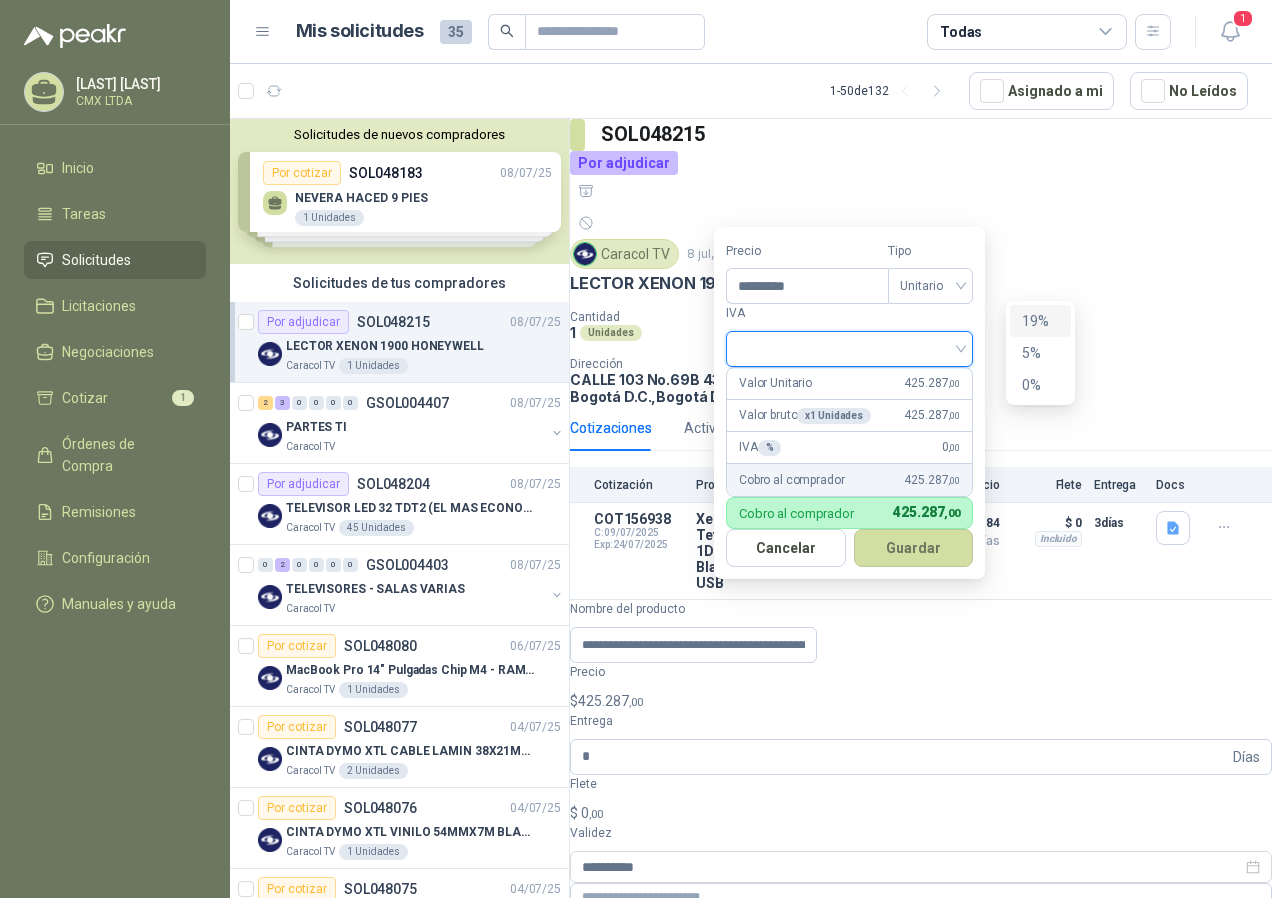 click on "19%" at bounding box center [1040, 321] 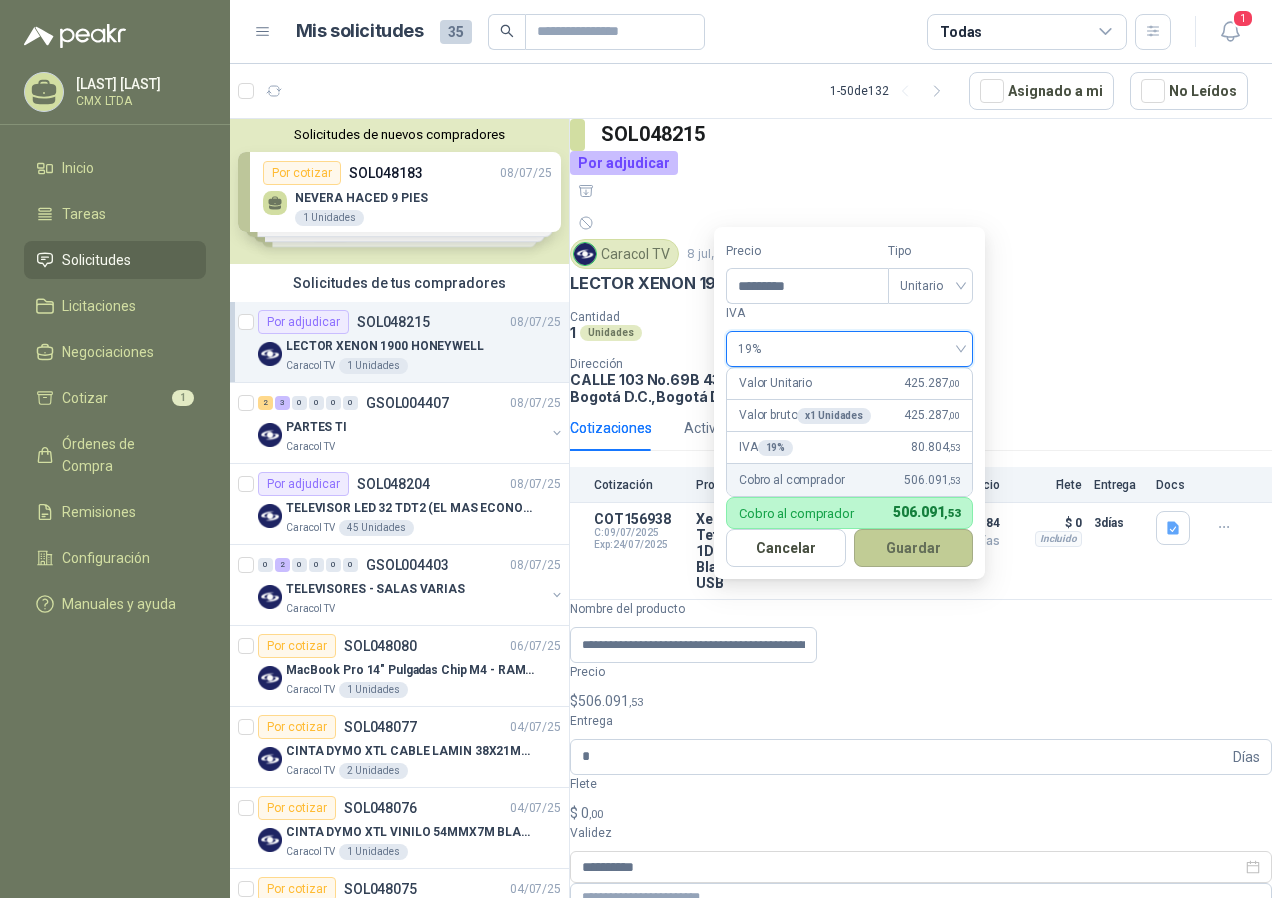 click on "Guardar" at bounding box center [914, 548] 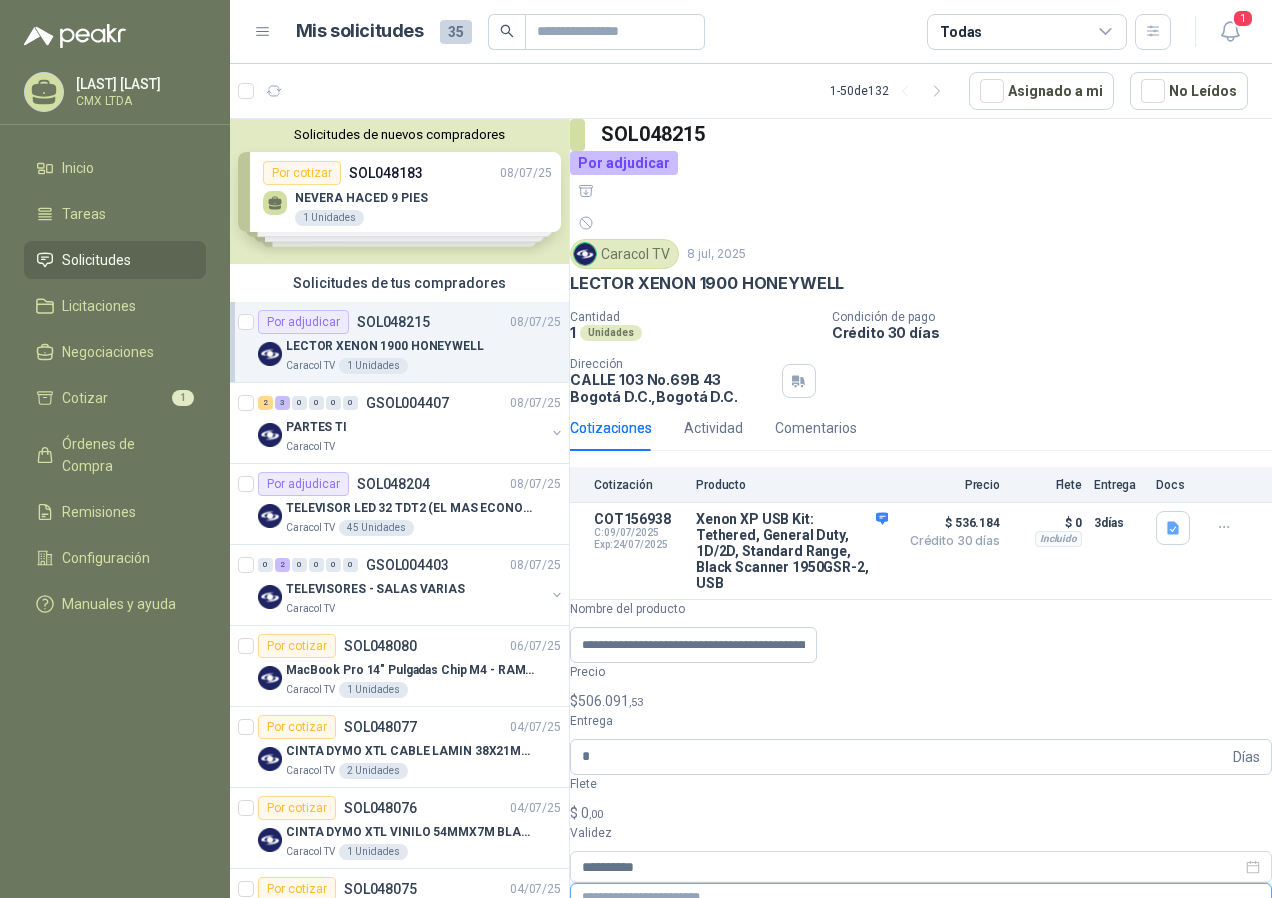 click at bounding box center [921, 897] 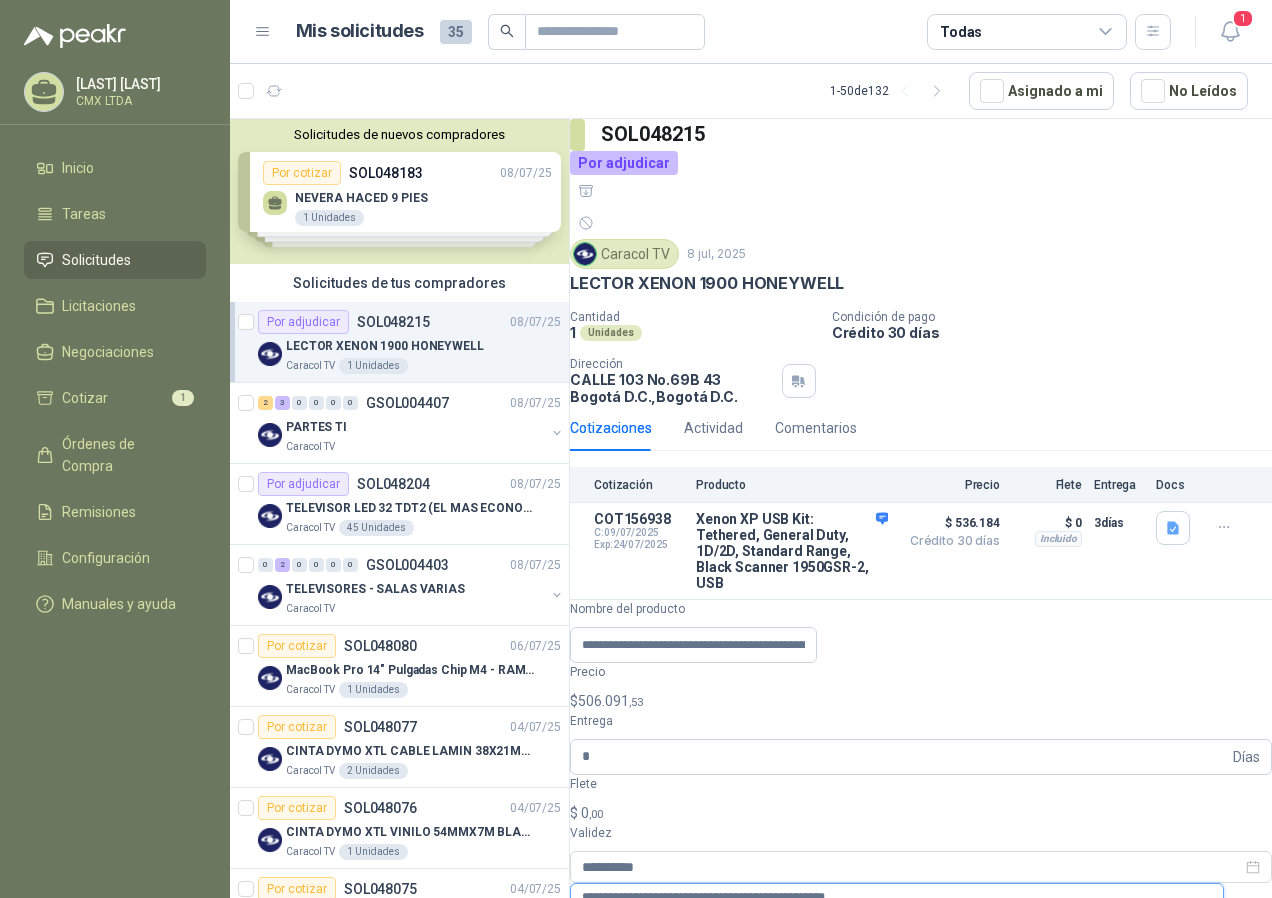 click on "**********" at bounding box center (897, 897) 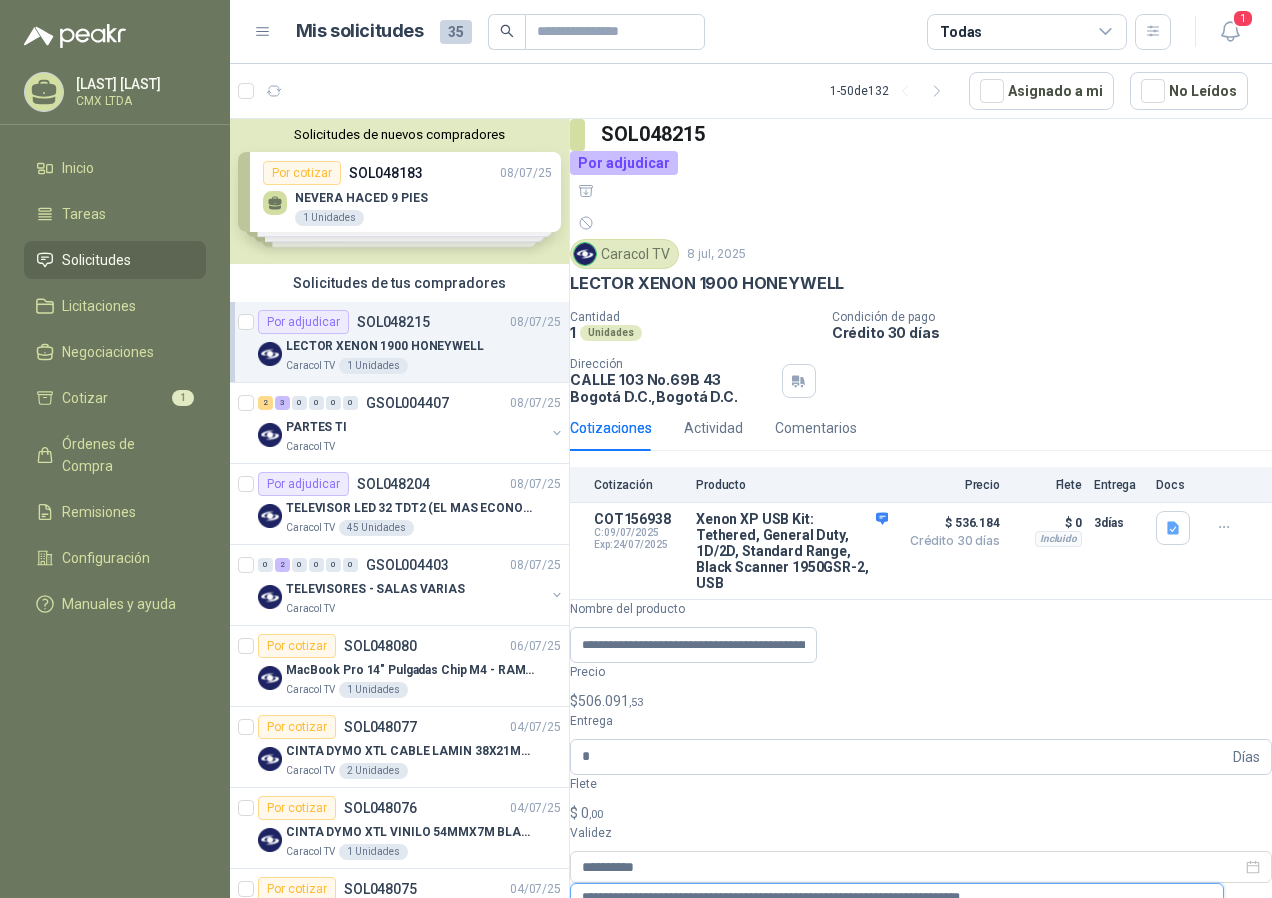 type on "**********" 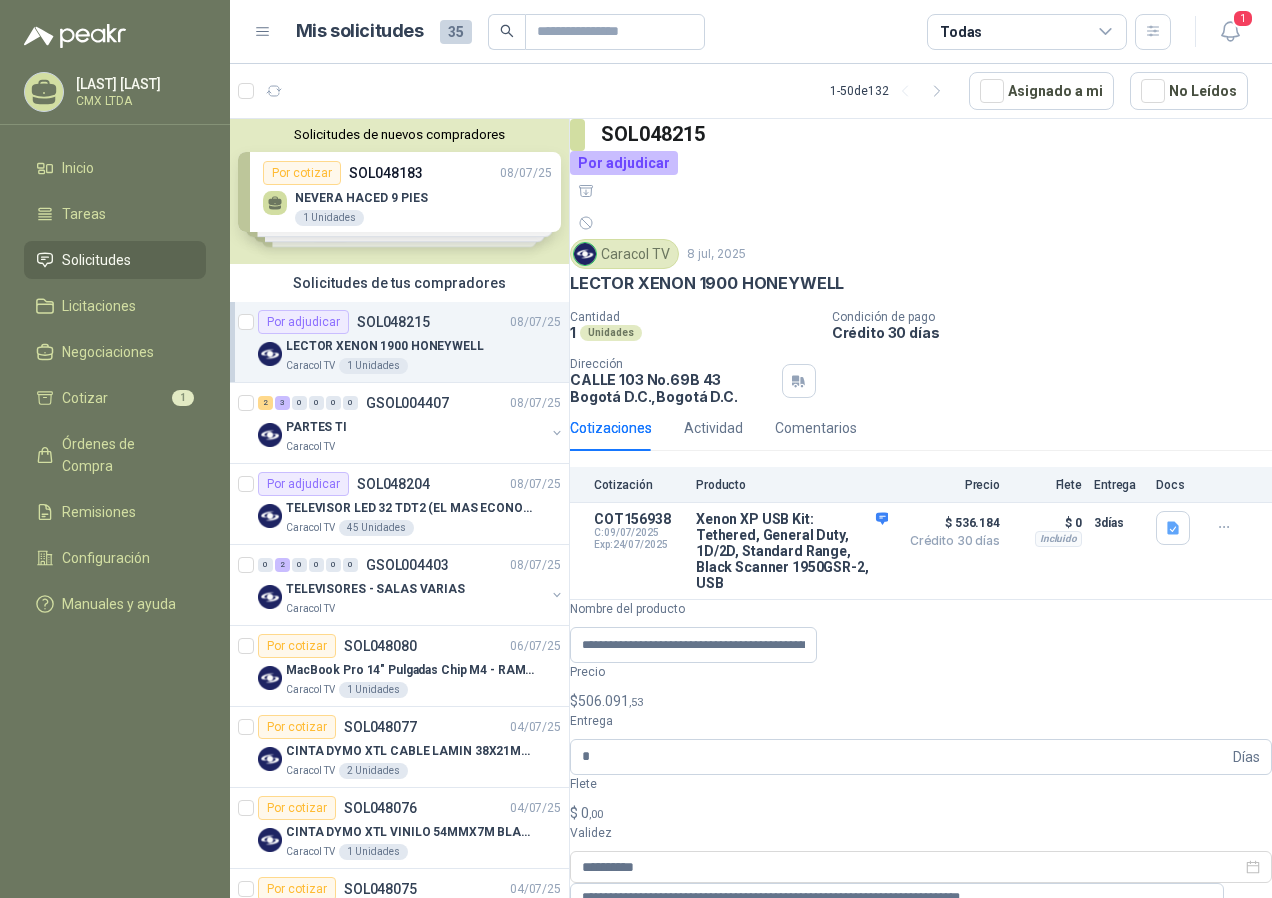 click on "Publicar Cotización" at bounding box center [647, 1052] 